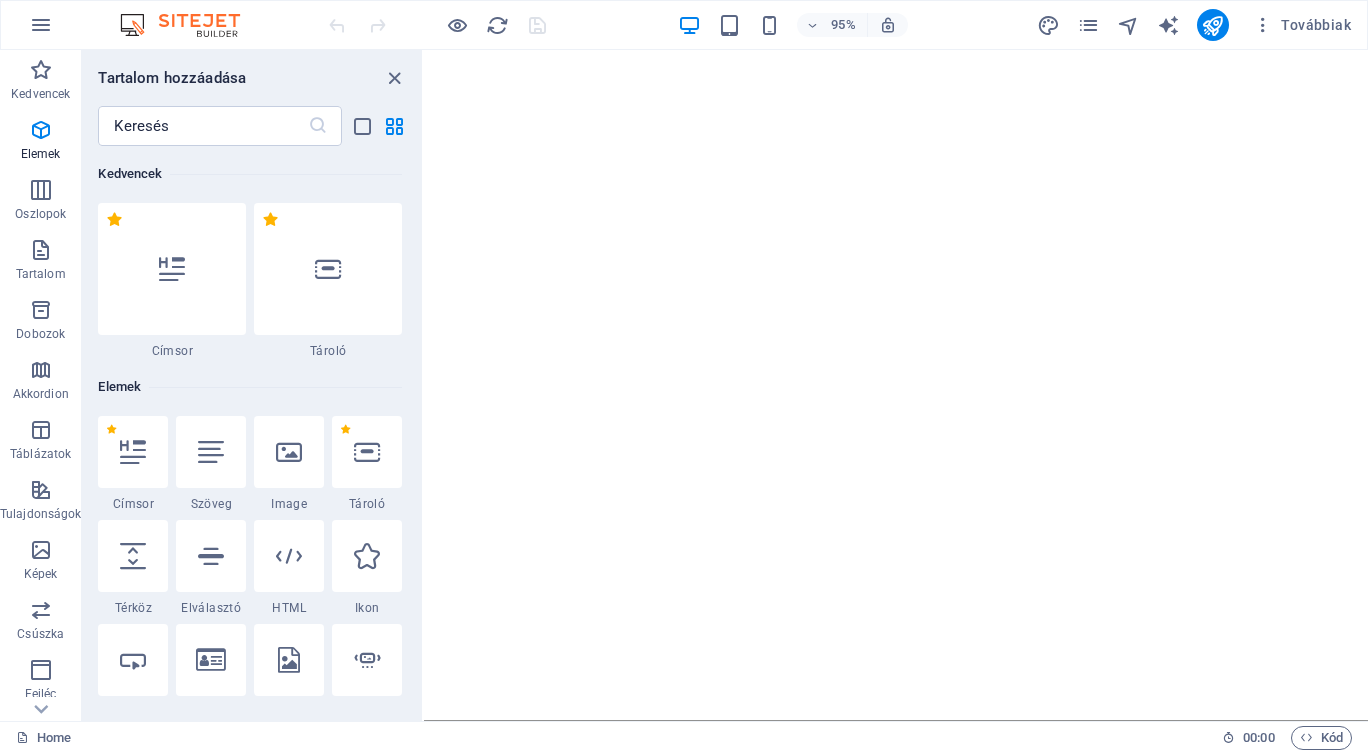 scroll, scrollTop: 0, scrollLeft: 0, axis: both 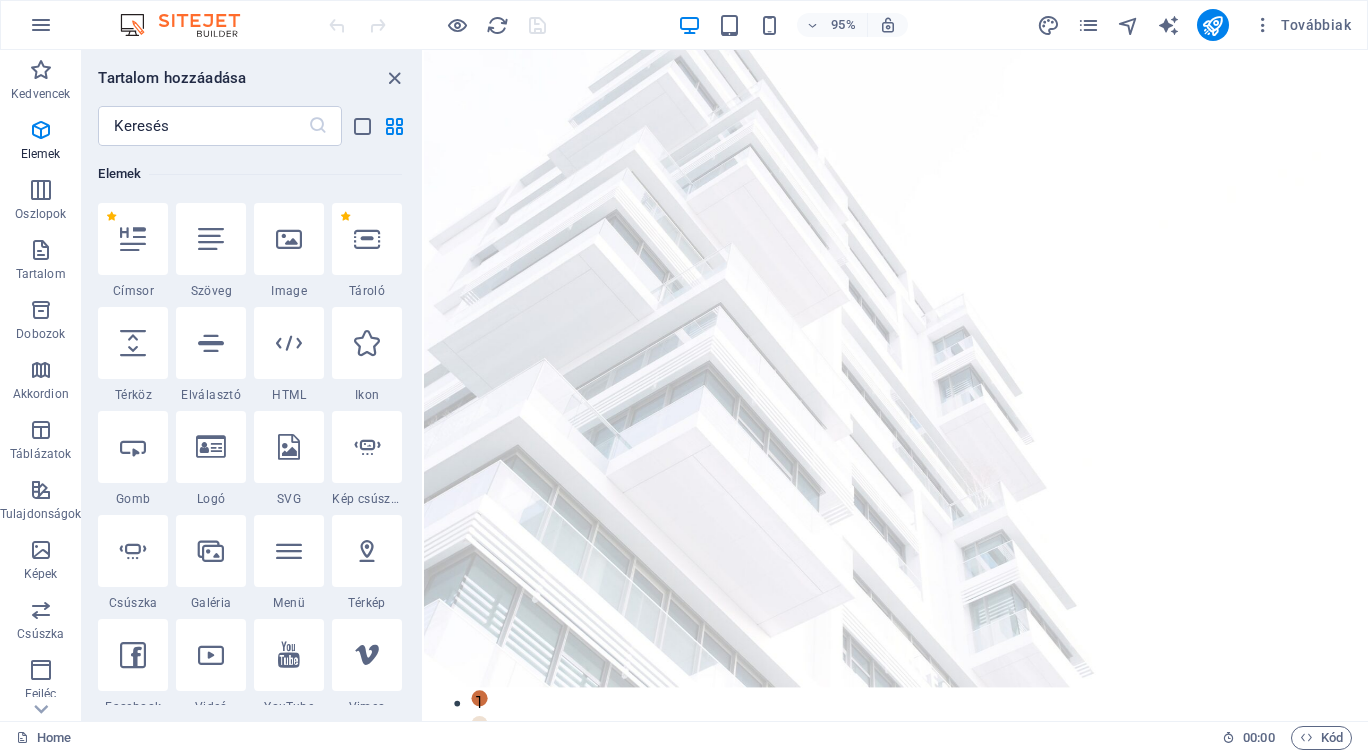 click at bounding box center [394, 78] 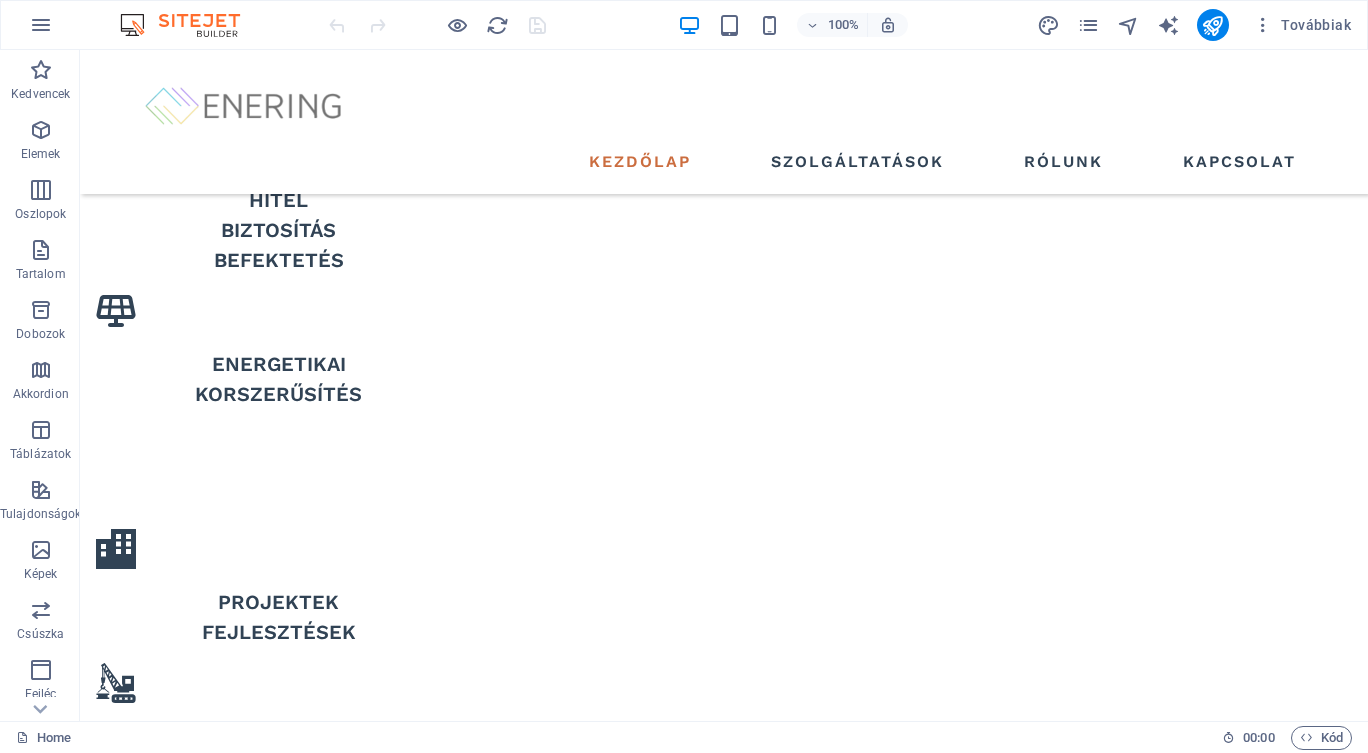 scroll, scrollTop: 1354, scrollLeft: 0, axis: vertical 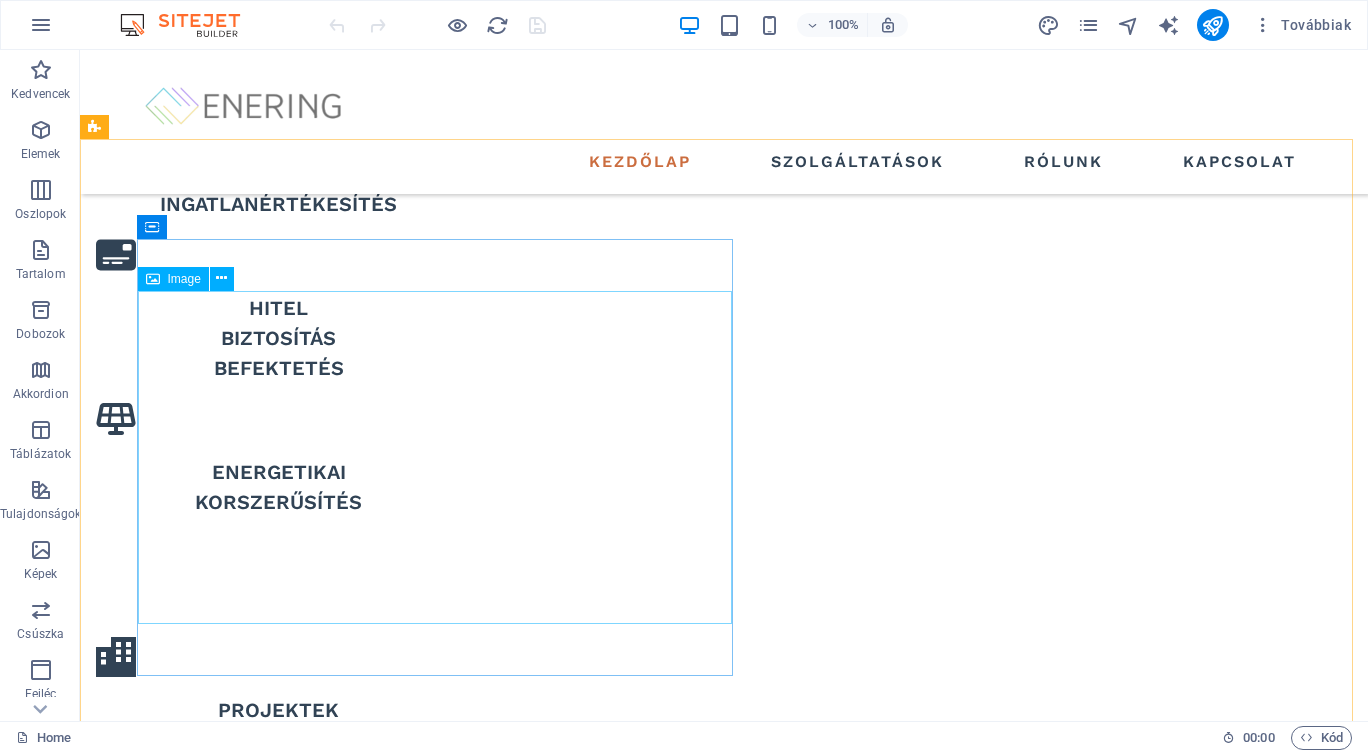 click at bounding box center (221, 278) 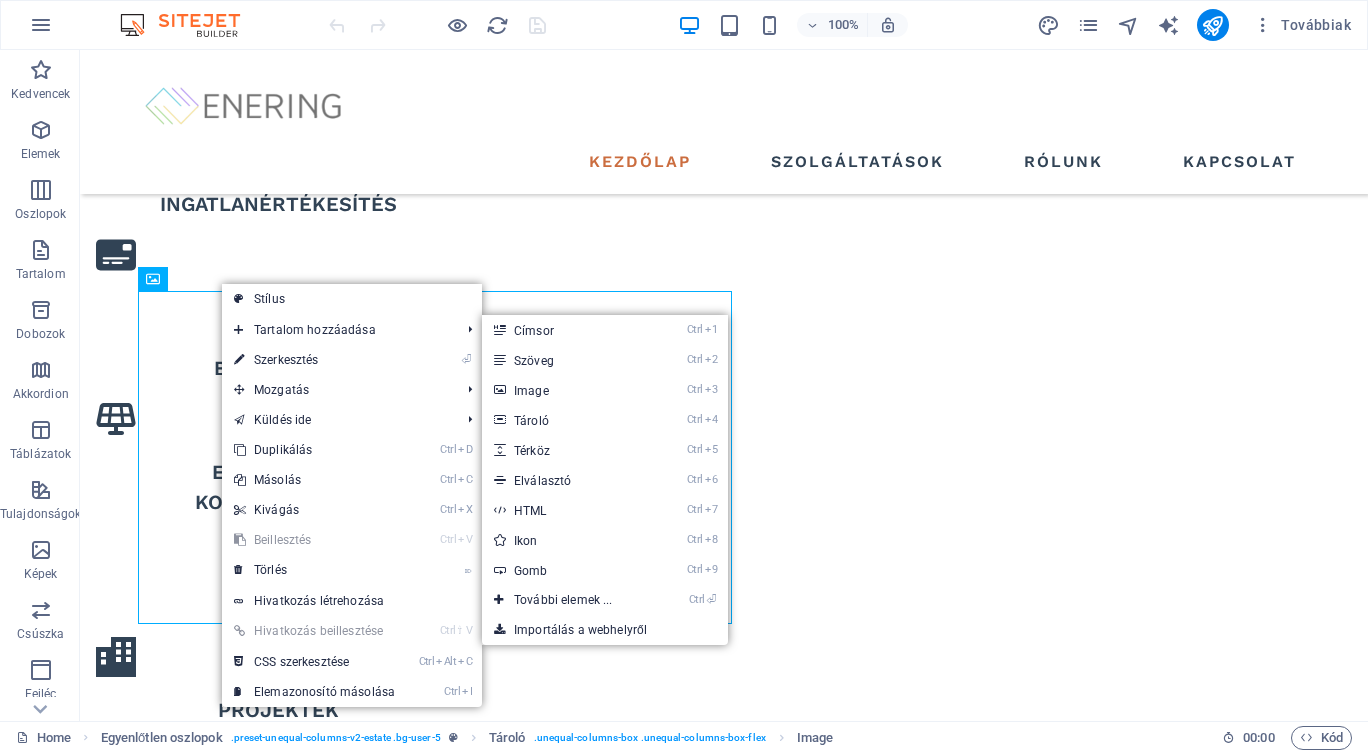 click on "Tartalom hozzáadása" at bounding box center [337, 330] 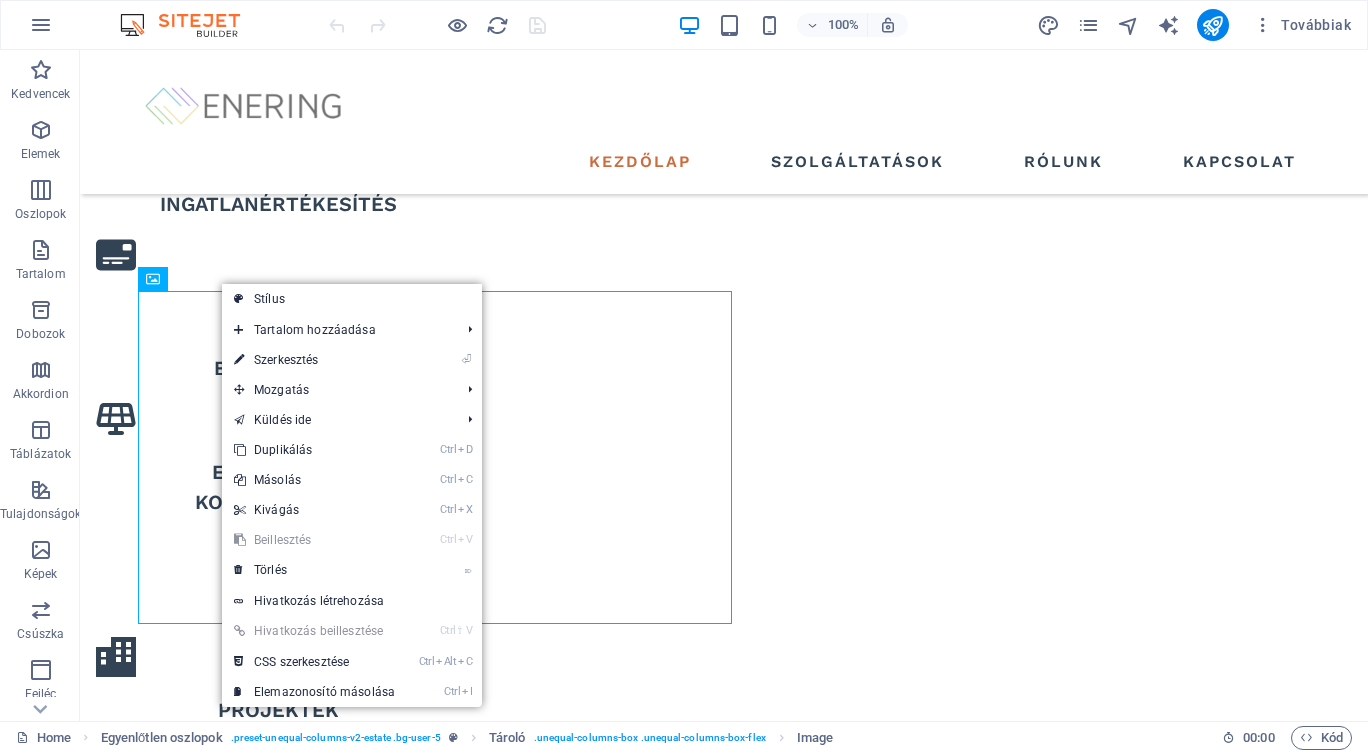 click on "⏎  Szerkesztés" at bounding box center [314, 360] 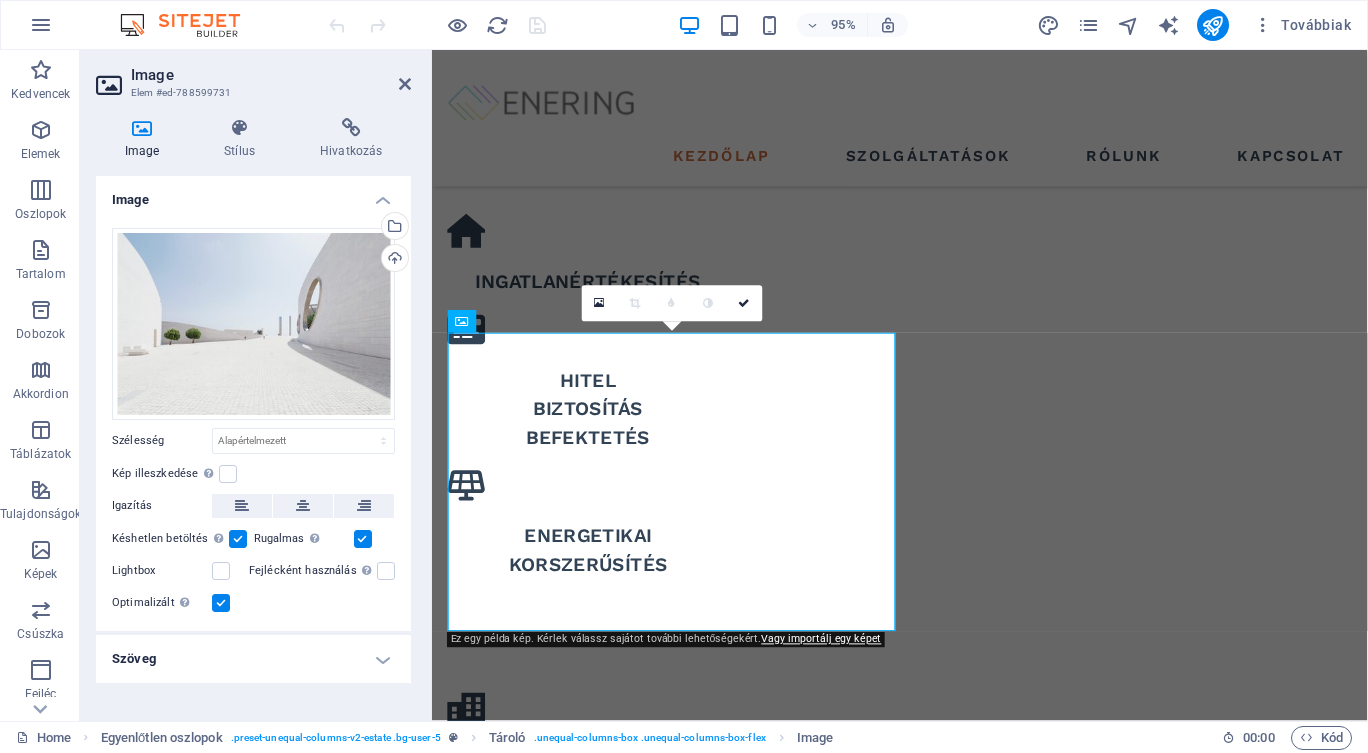 scroll, scrollTop: 1390, scrollLeft: 0, axis: vertical 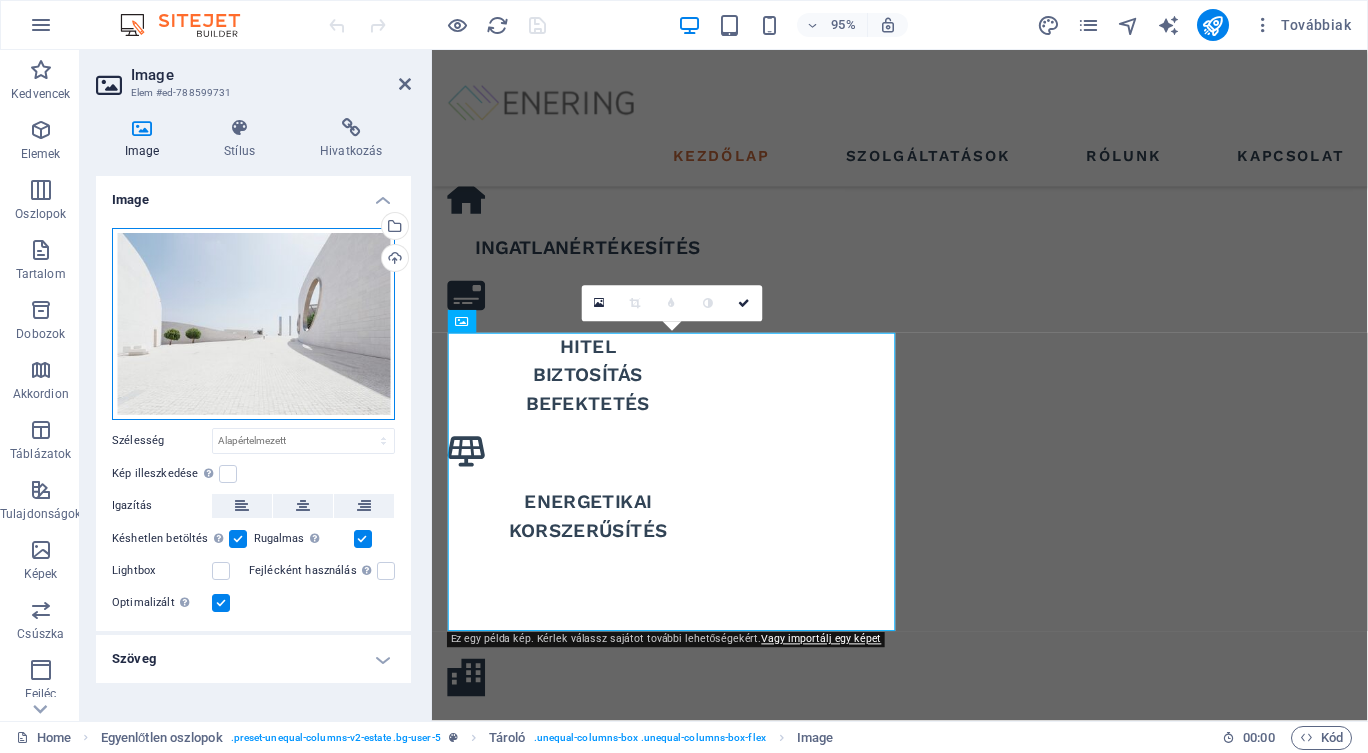 click on "Húzza ide a fájlokat, kattintson a fájlok kiválasztásához, vagy válasszon fájlokat a Fájlokból vagy a szabadon elérhető képek és videók közül" at bounding box center (253, 324) 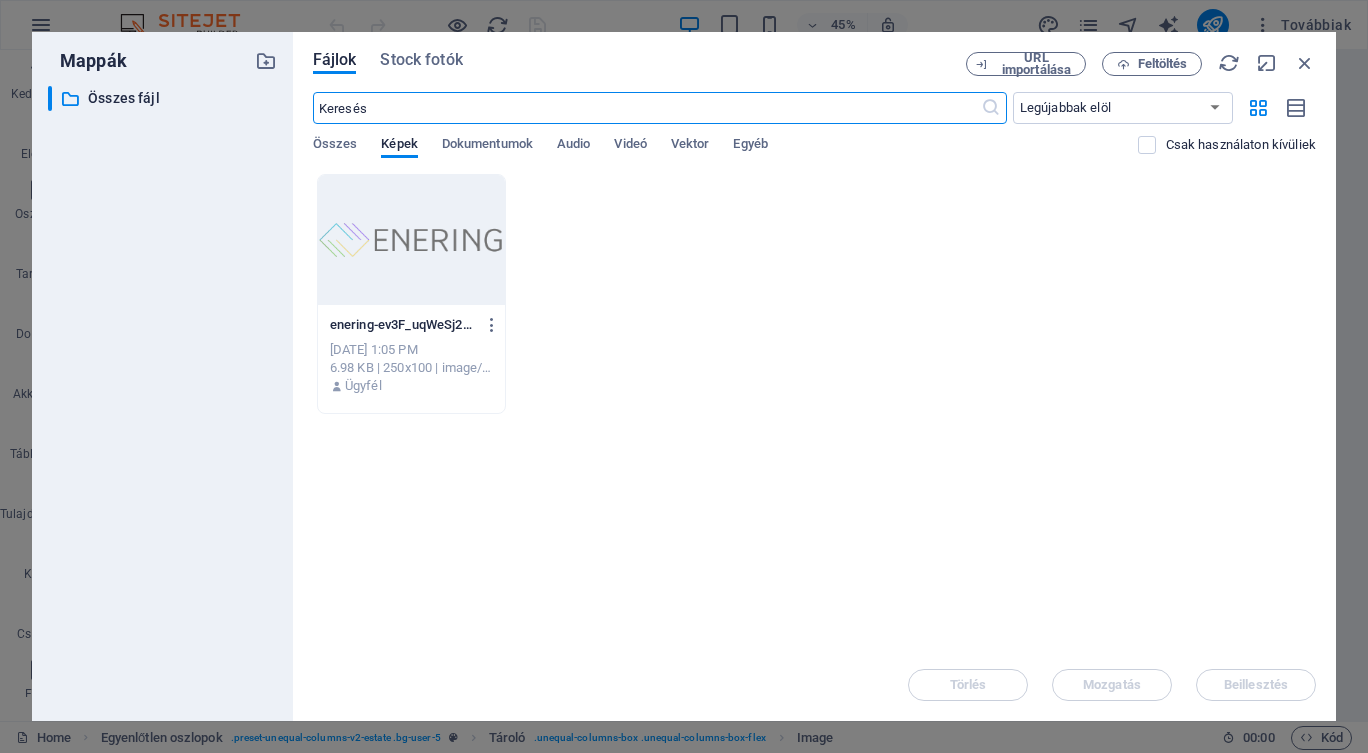 scroll, scrollTop: 2174, scrollLeft: 0, axis: vertical 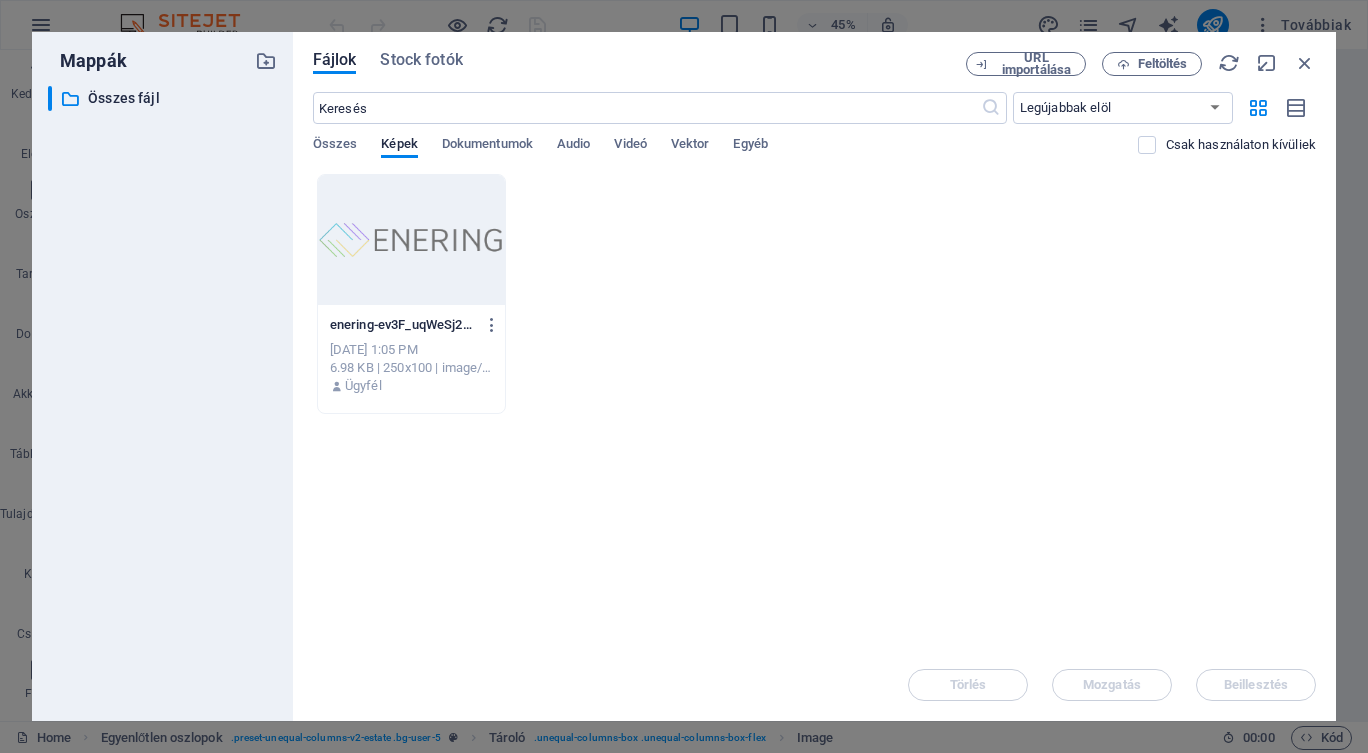 click on "Feltöltés" at bounding box center [1163, 64] 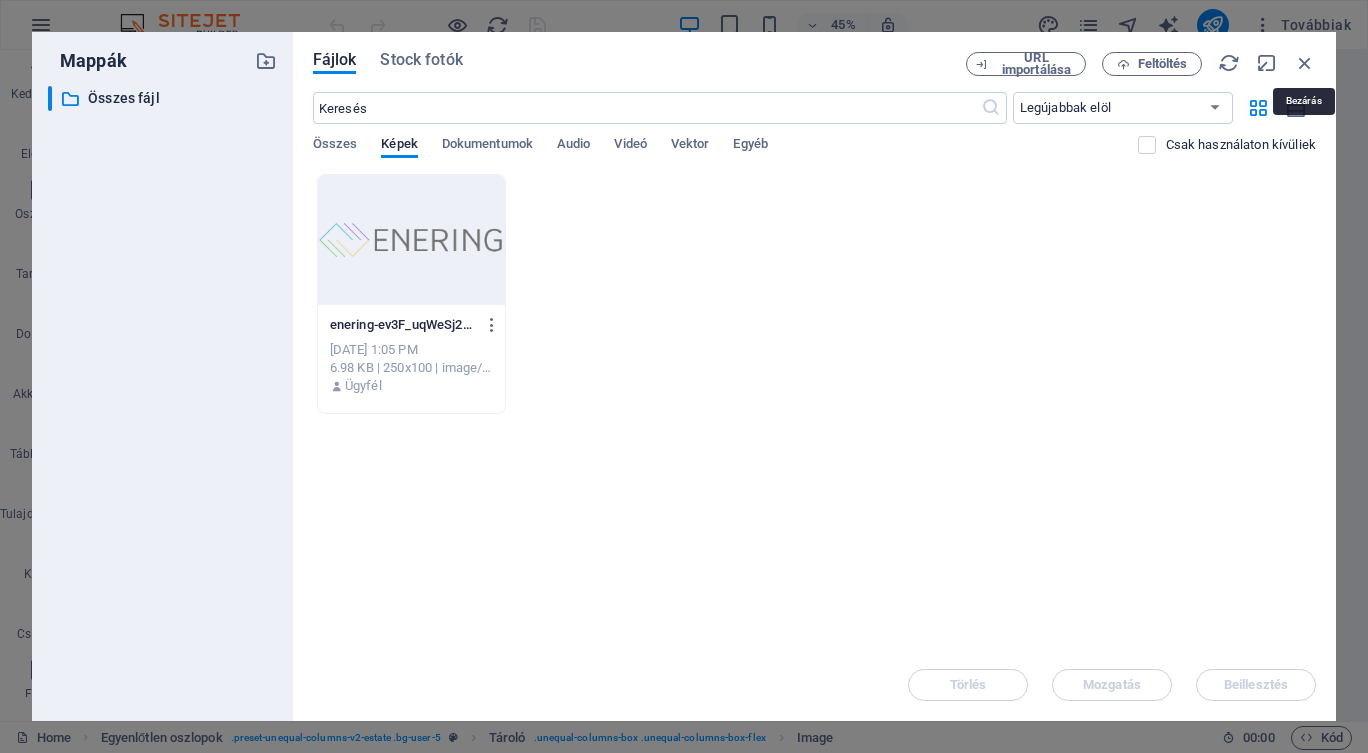 click at bounding box center (1305, 63) 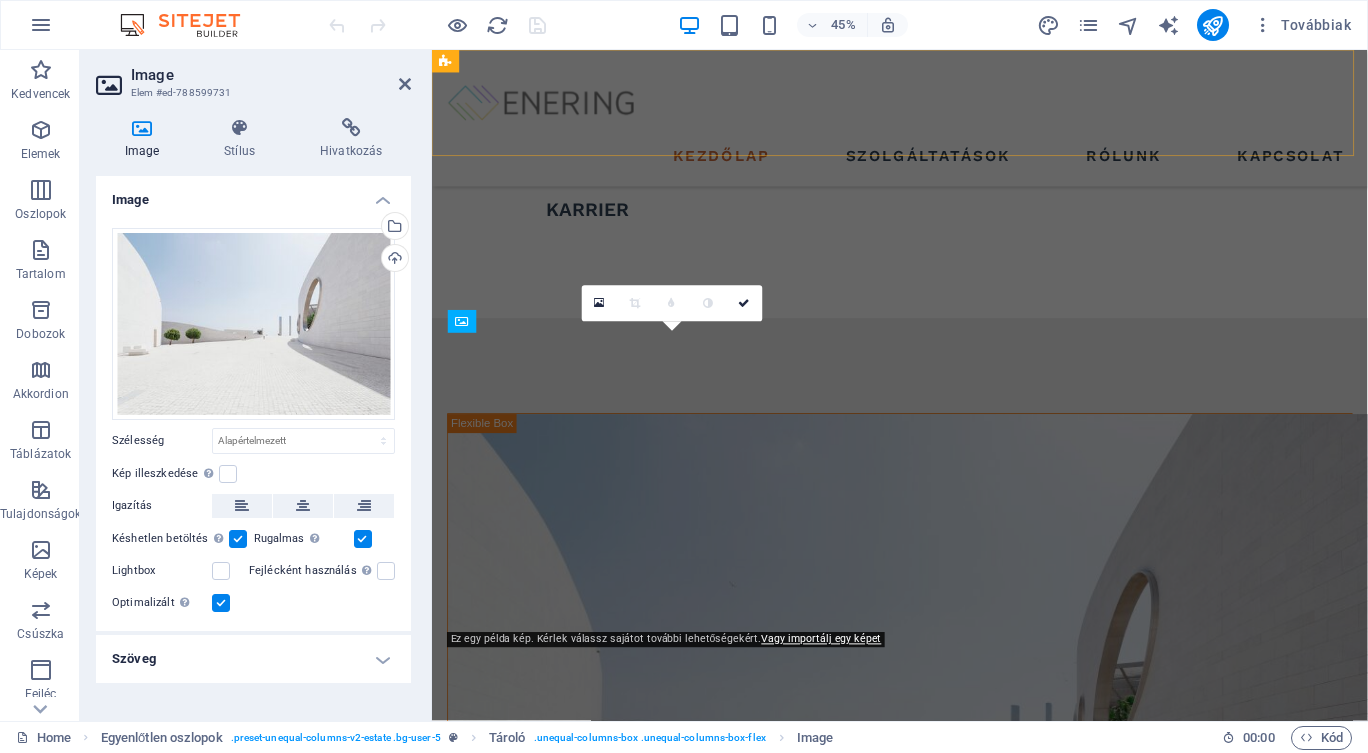 scroll, scrollTop: 1390, scrollLeft: 0, axis: vertical 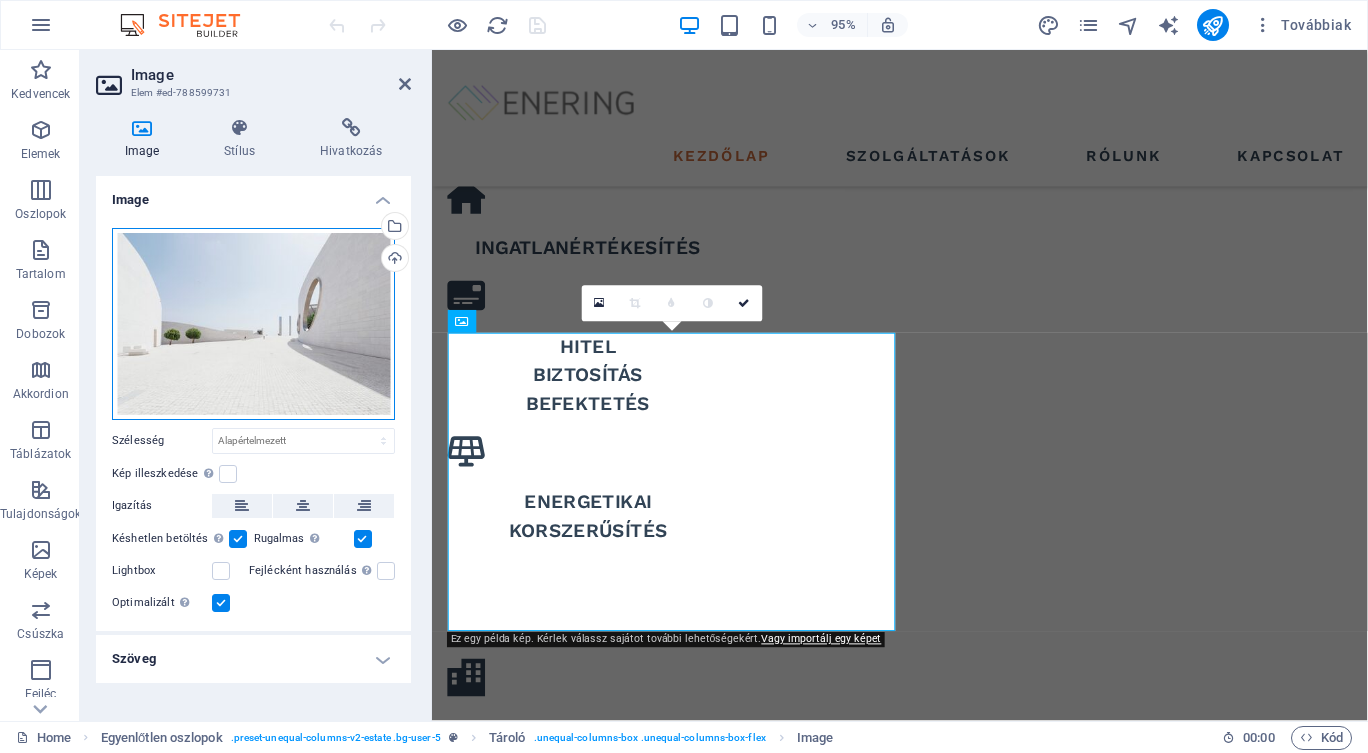 click on "Húzza ide a fájlokat, kattintson a fájlok kiválasztásához, vagy válasszon fájlokat a Fájlokból vagy a szabadon elérhető képek és videók közül" at bounding box center [253, 324] 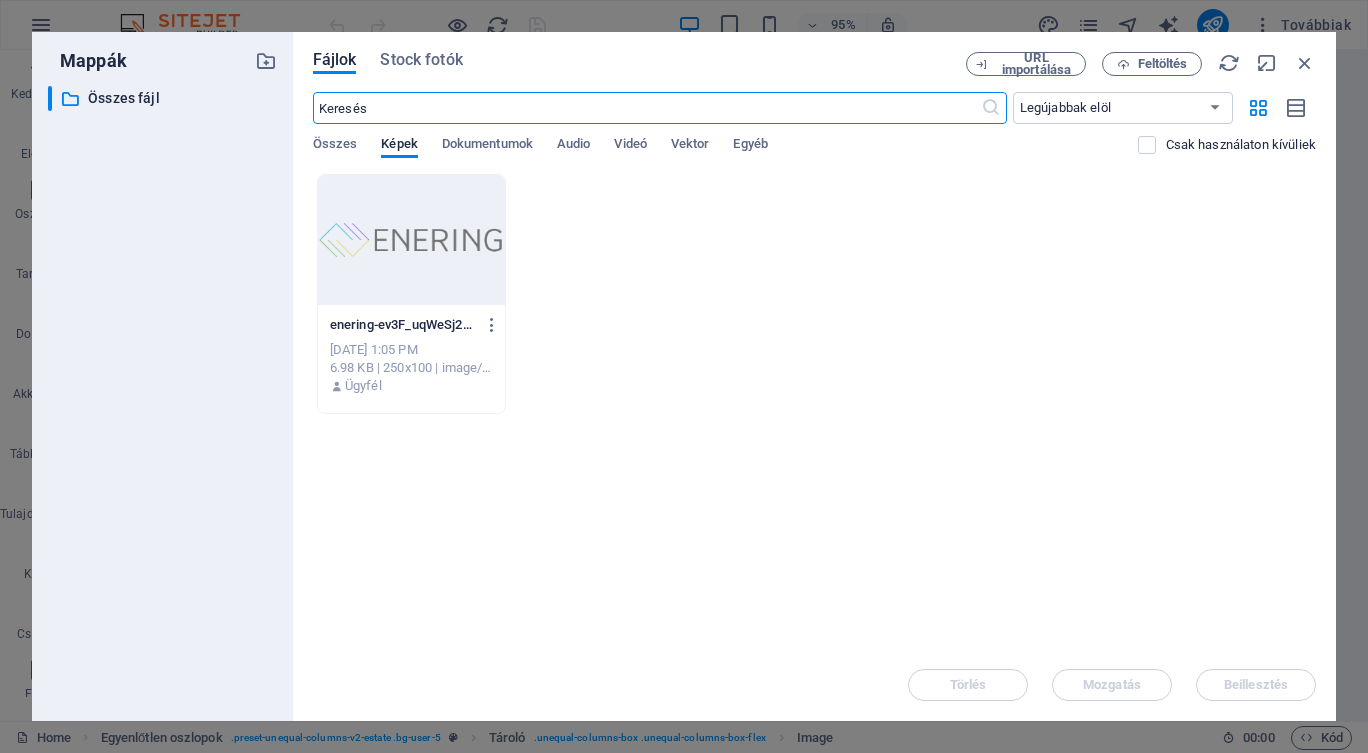 scroll, scrollTop: 2174, scrollLeft: 0, axis: vertical 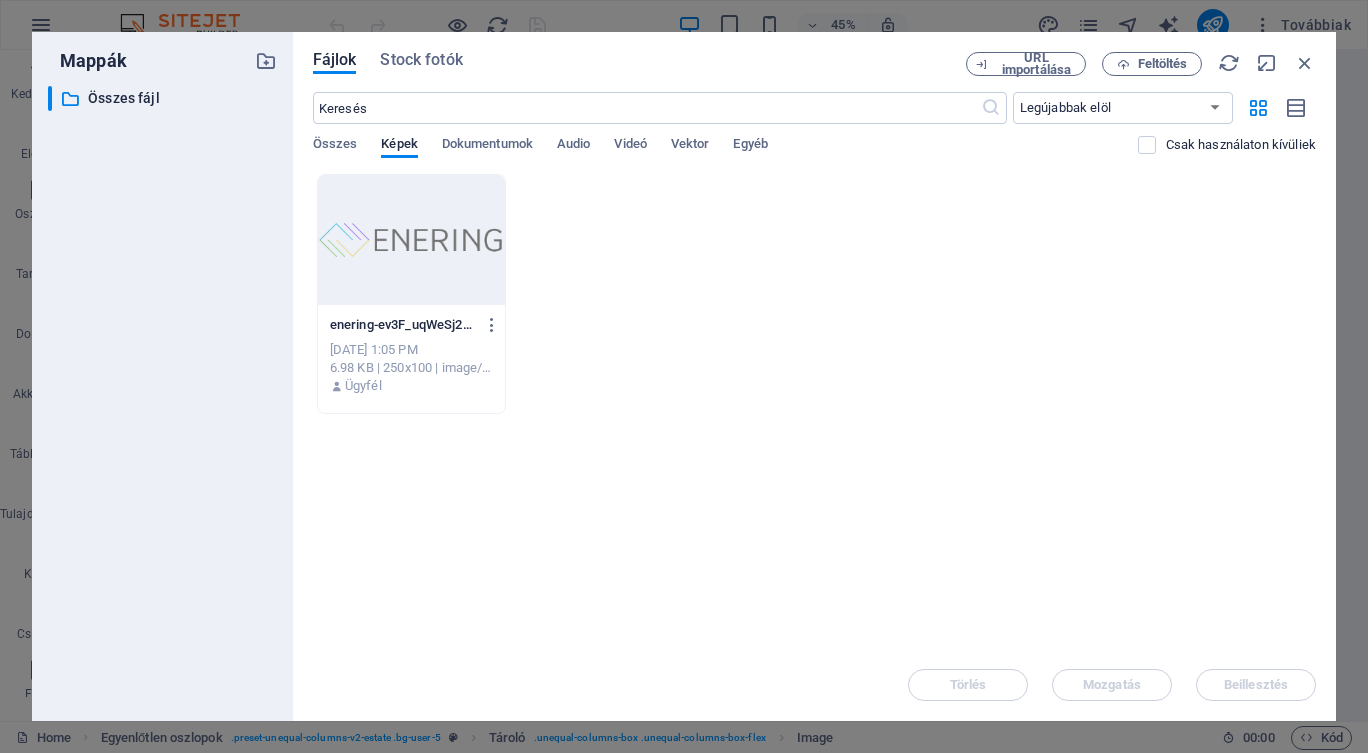 click on "Feltöltés" at bounding box center [1163, 64] 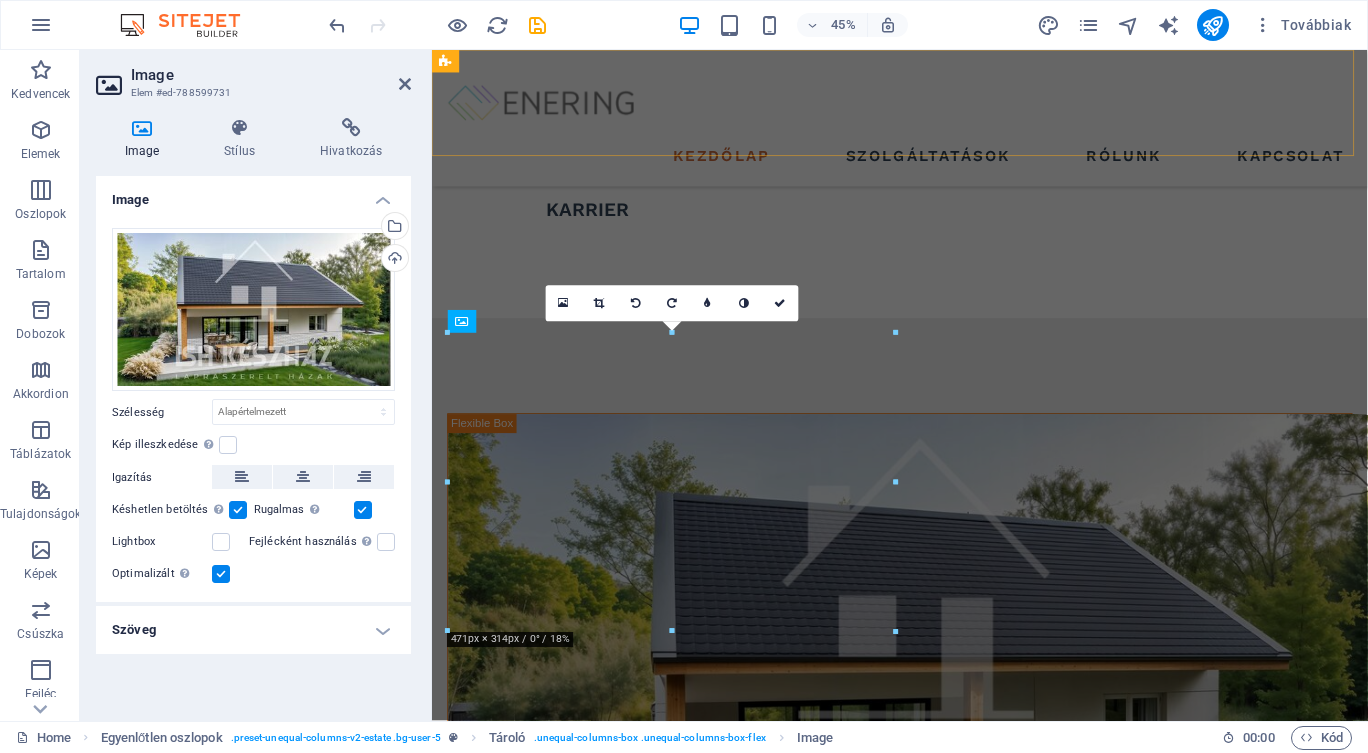 scroll, scrollTop: 1390, scrollLeft: 0, axis: vertical 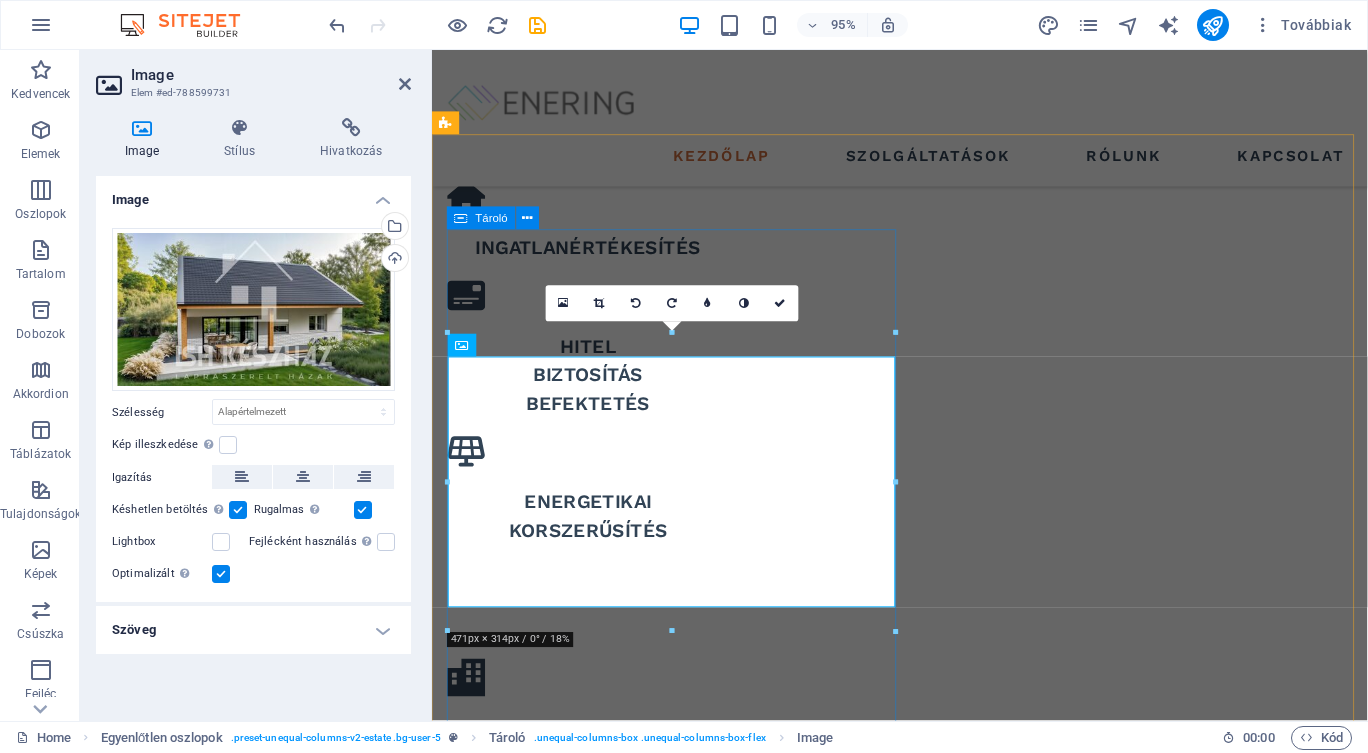 click at bounding box center (924, 1494) 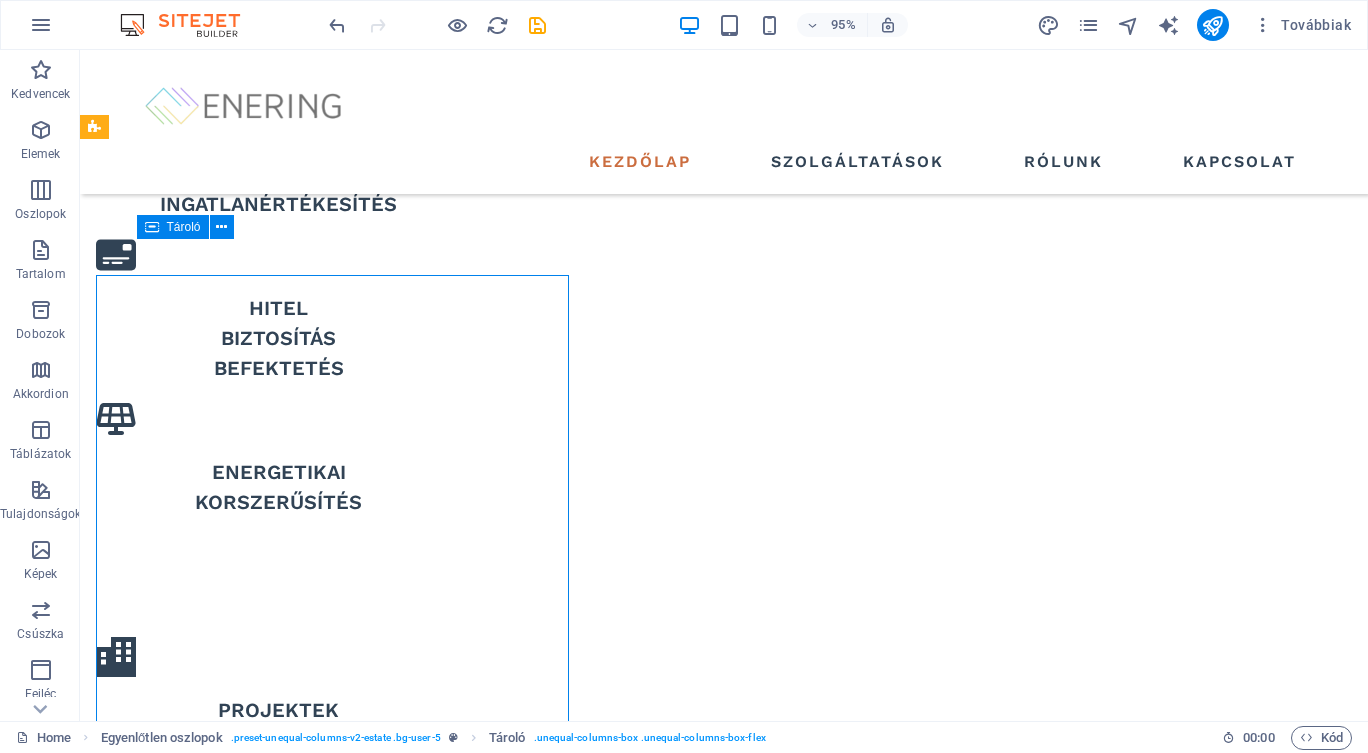 scroll, scrollTop: 1354, scrollLeft: 0, axis: vertical 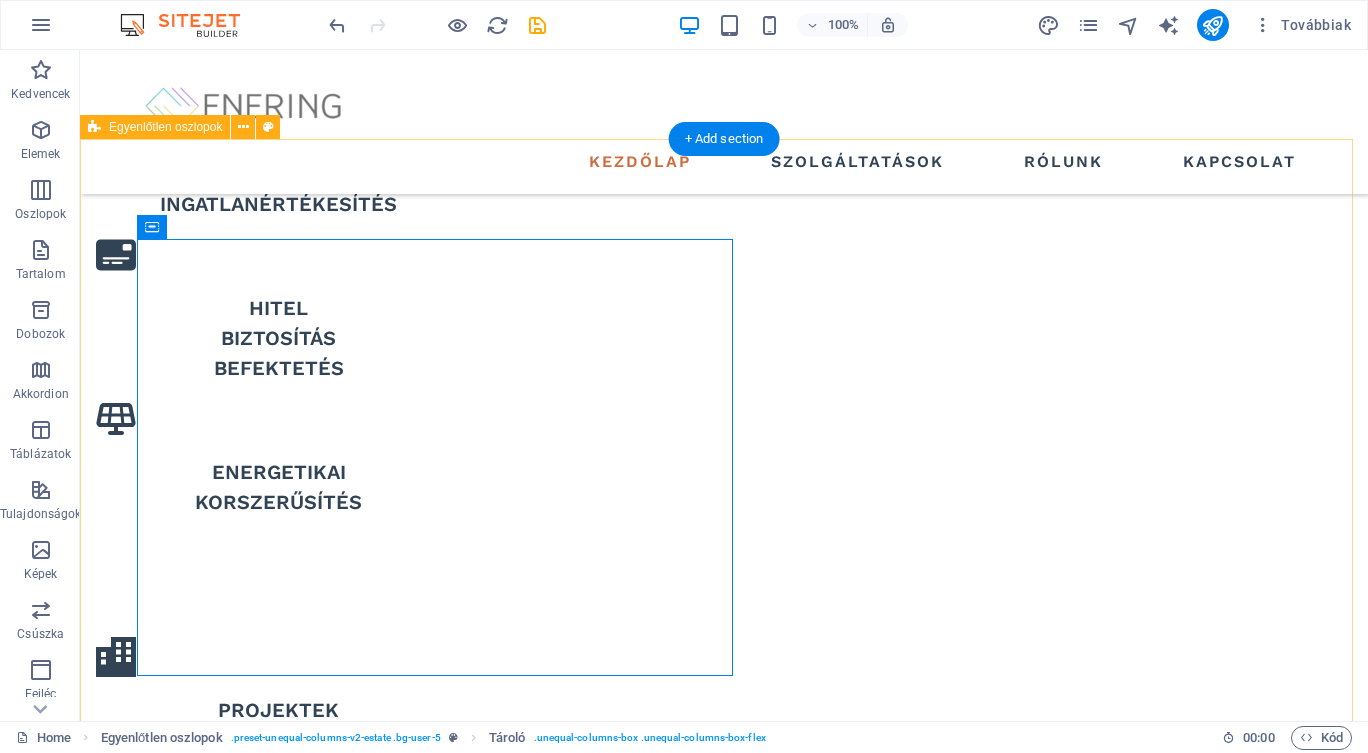 click on "ABOUT US
what we are all about At vero eos et accusamus et iusto odio dignissimos ducimus qui blanditiis praesentium voluptatum deleniti atque corrupti quos [PERSON_NAME] et quas molestias excepturi sint occaecati cupiditate non provident. At vero eos et accusamus et iusto odio dignissimos ducimus qui blanditiis praesentium voluptatum deleniti atque corrupti quos dolores et quas molestias excepturi sint occaecati cupiditate non provident. GET STARTED" at bounding box center [724, 1619] 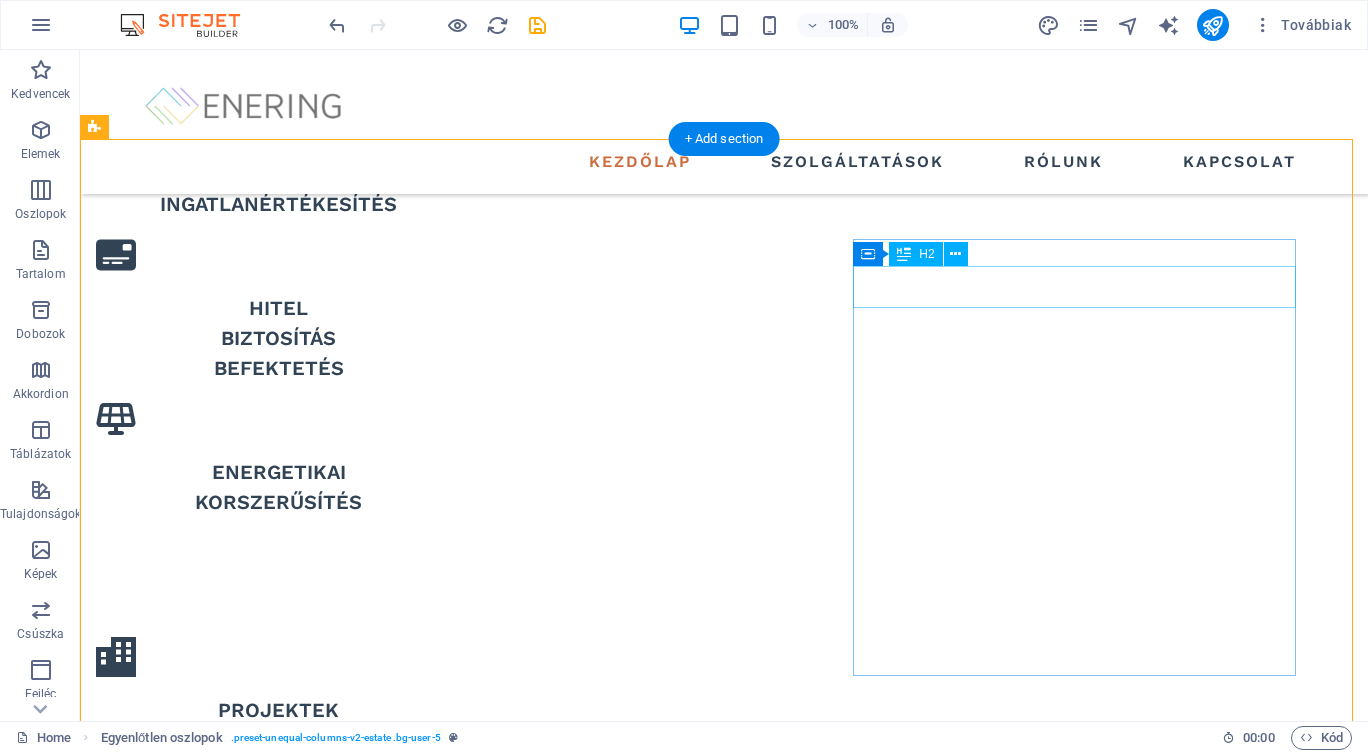 click on "what we are all about" at bounding box center (676, 1848) 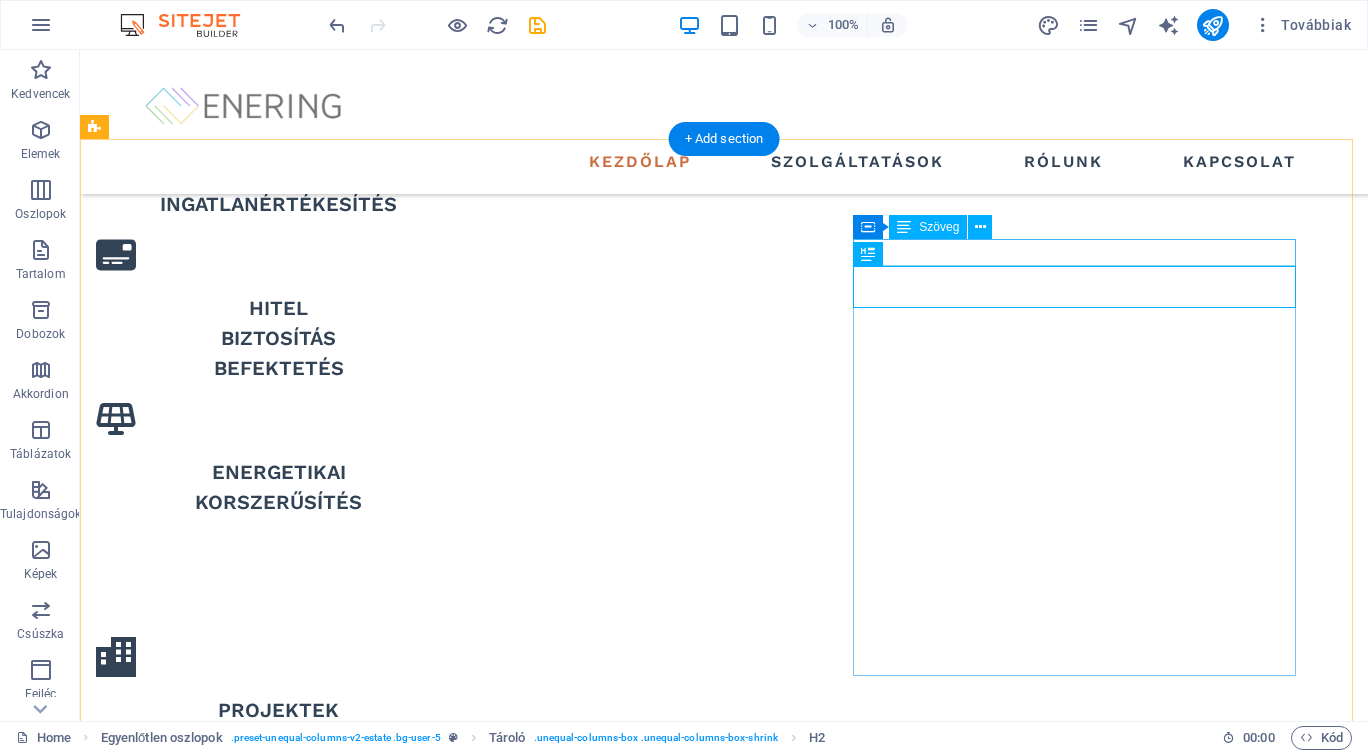 click on "ABOUT US" at bounding box center [676, 1813] 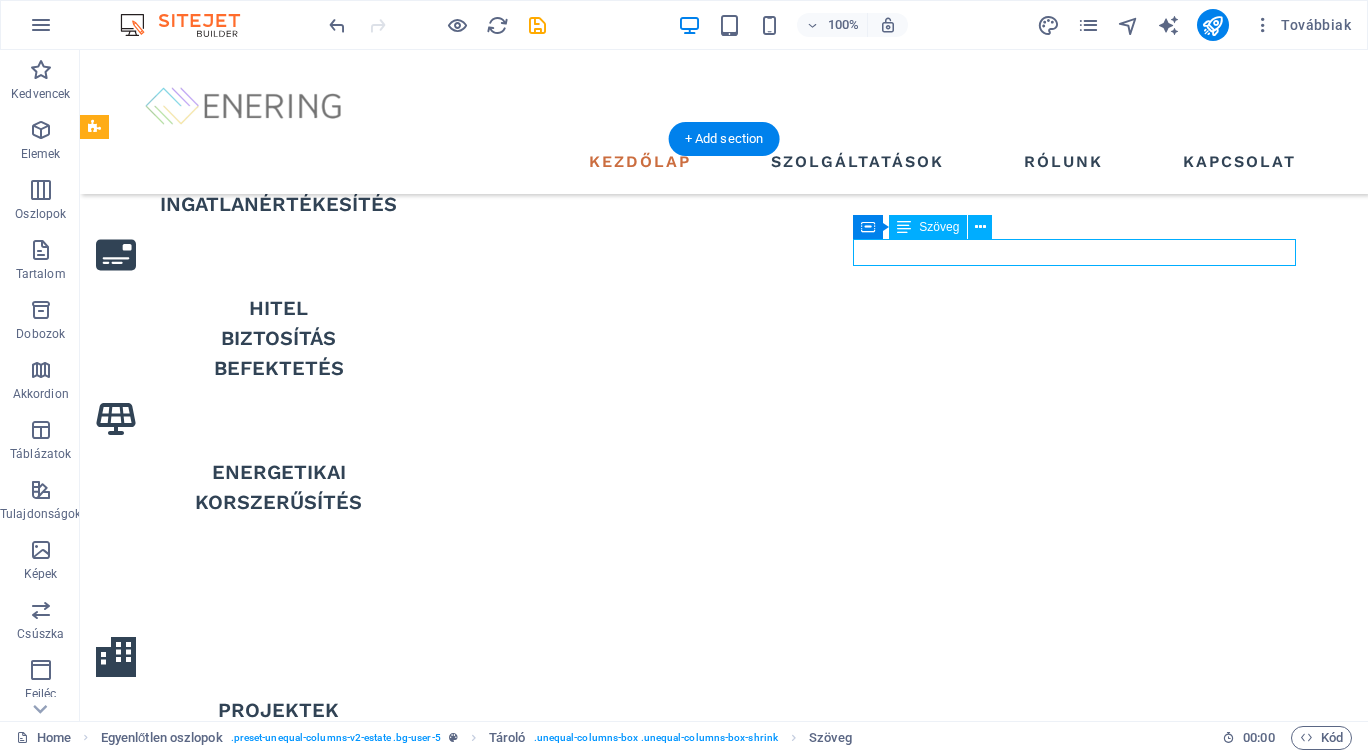 click on "ABOUT US" at bounding box center (676, 1813) 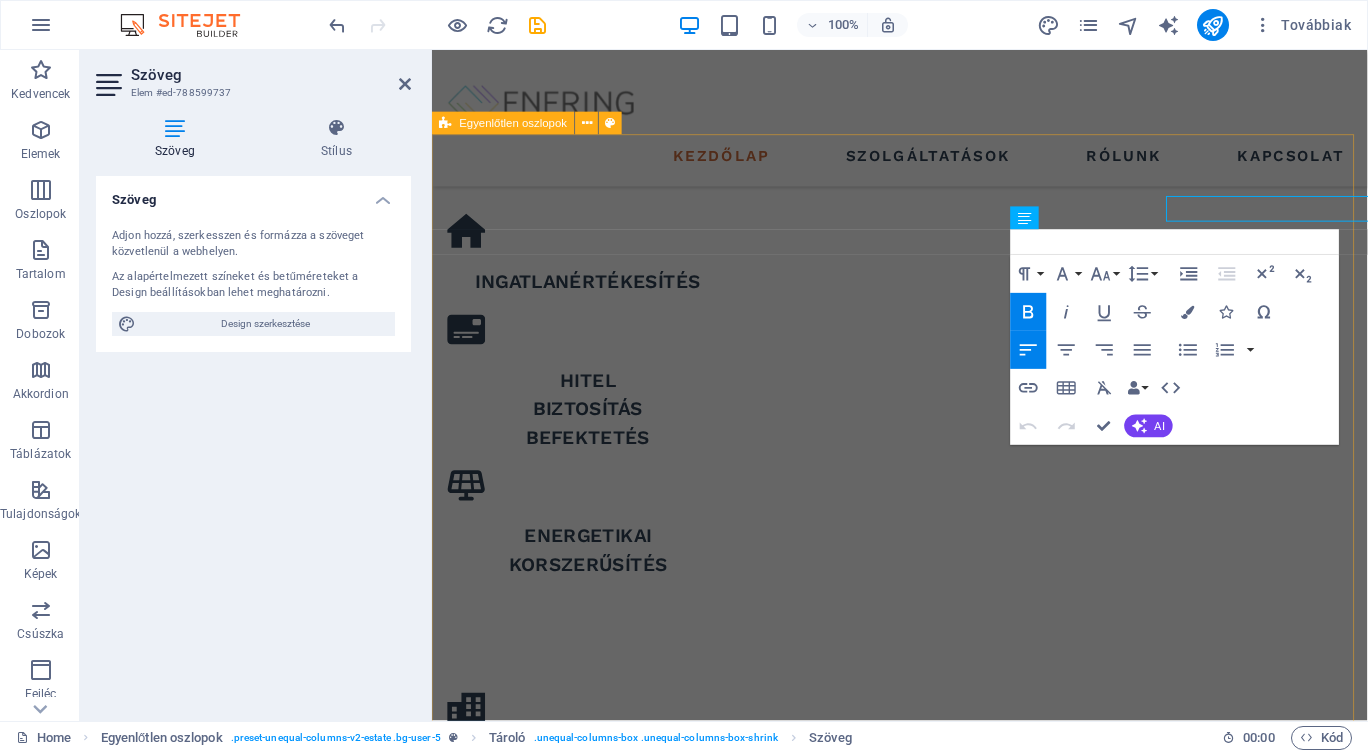 scroll, scrollTop: 1390, scrollLeft: 0, axis: vertical 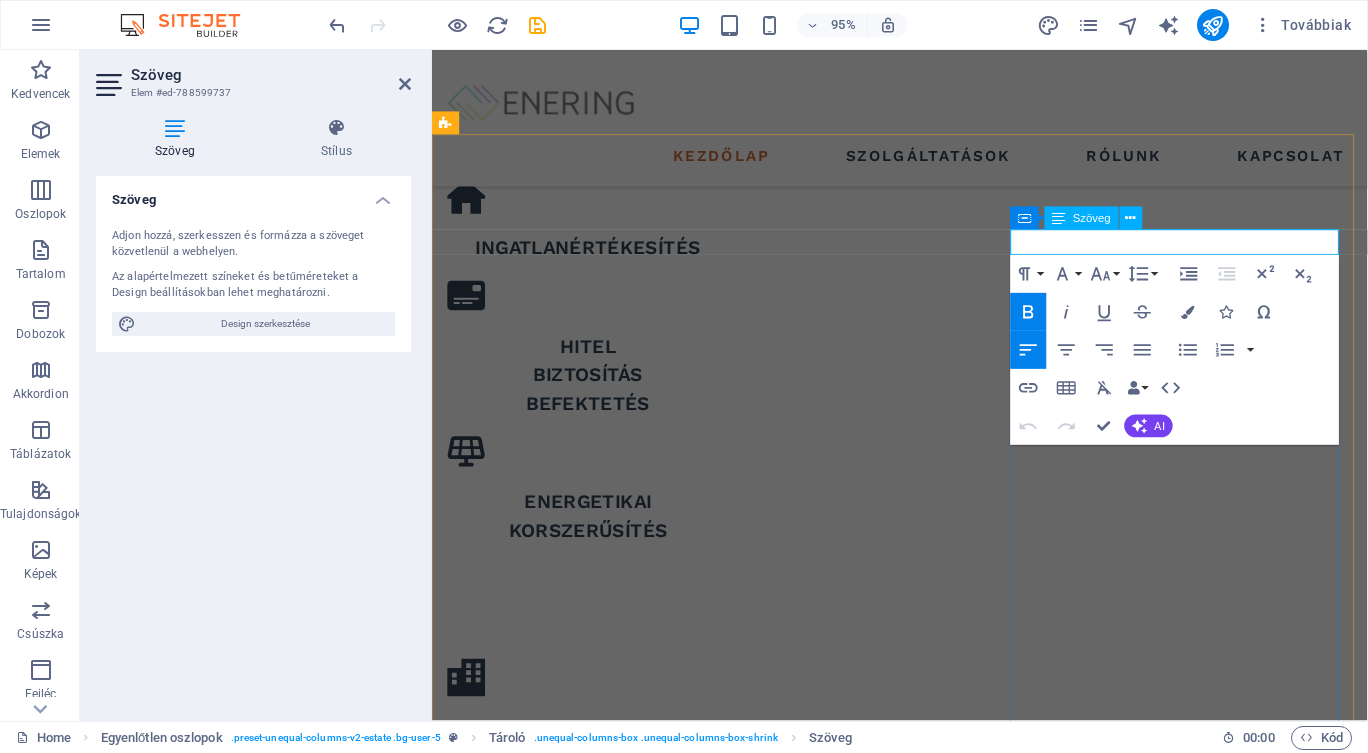 click on "ABOUT US" at bounding box center (492, 1867) 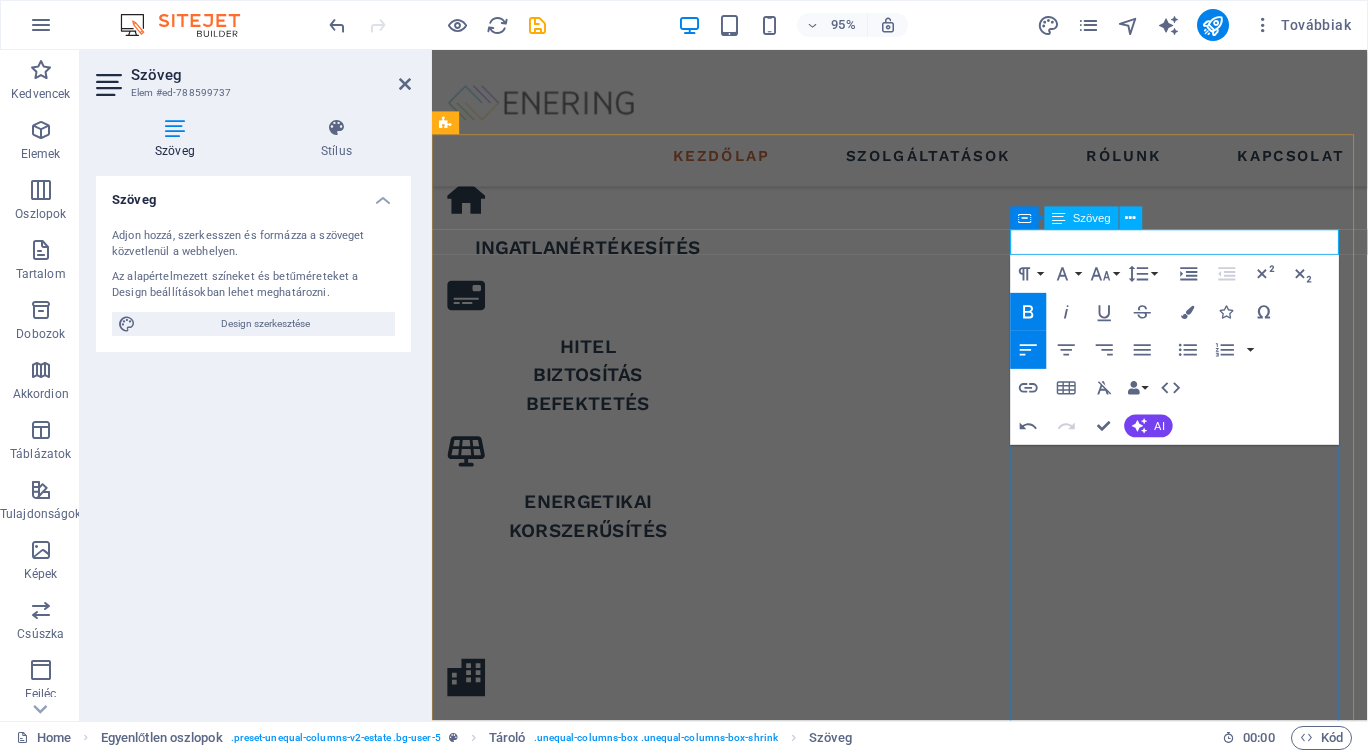 type 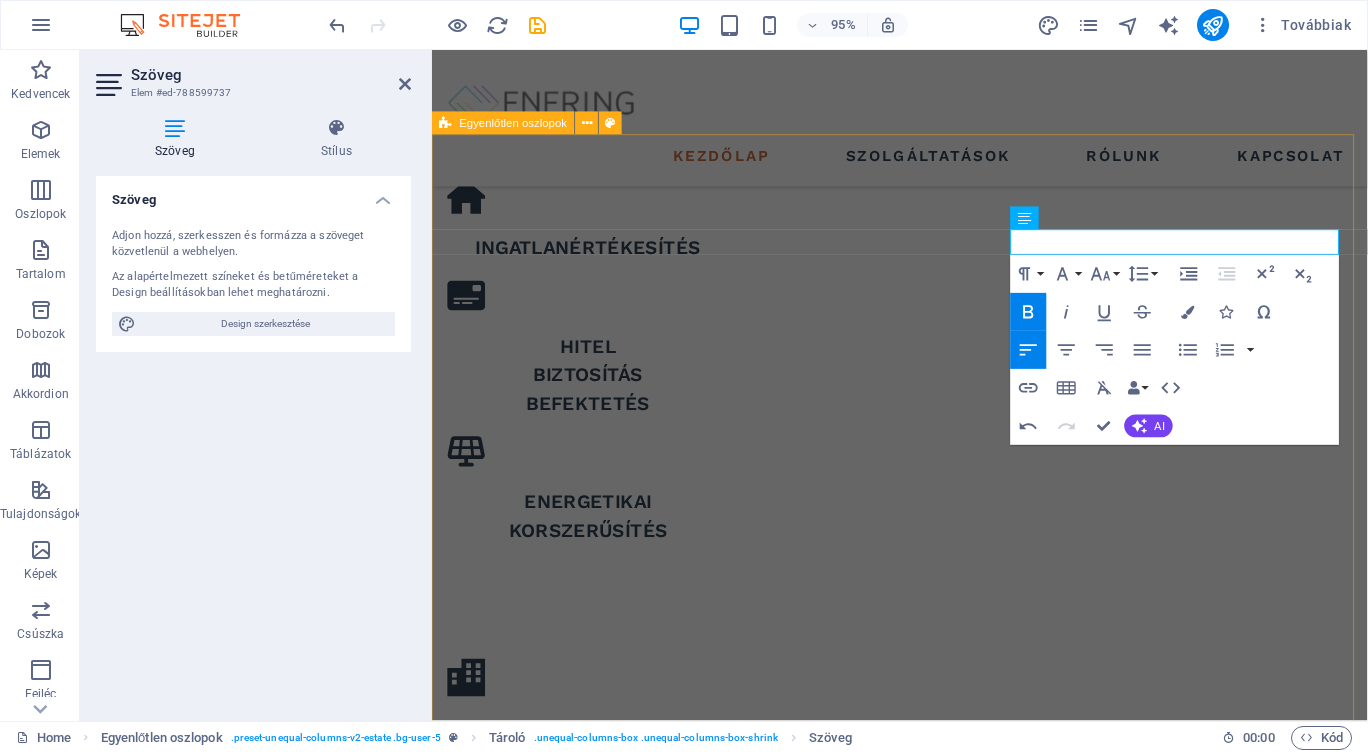 click on "GENERÁLKIVITELEZÉS what we are all about At vero eos et accusamus et iusto odio dignissimos ducimus qui blanditiis praesentium voluptatum deleniti atque corrupti quos dolores et quas molestias excepturi sint occaecati cupiditate non provident. At vero eos et accusamus et iusto odio dignissimos ducimus qui blanditiis praesentium voluptatum deleniti atque corrupti quos dolores et quas molestias excepturi sint occaecati cupiditate non provident. GET STARTED" at bounding box center (924, 1673) 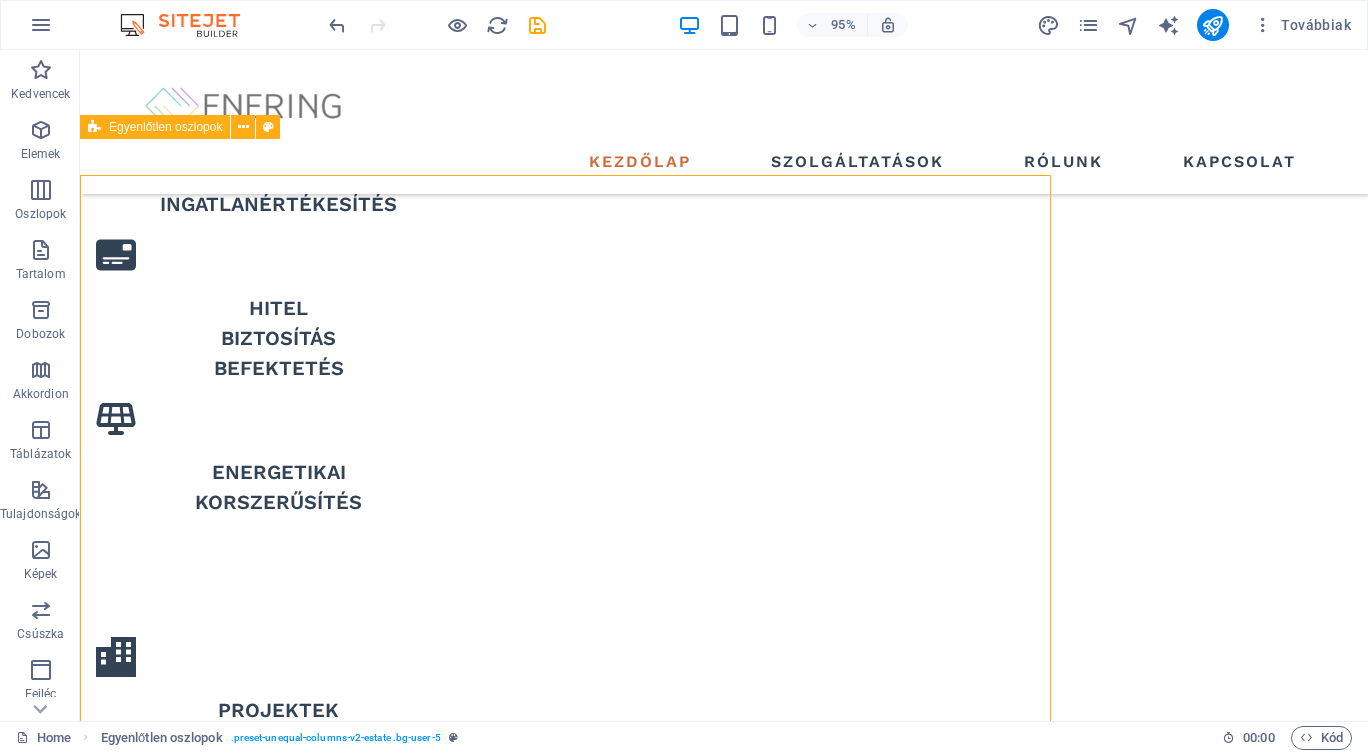 scroll, scrollTop: 1354, scrollLeft: 0, axis: vertical 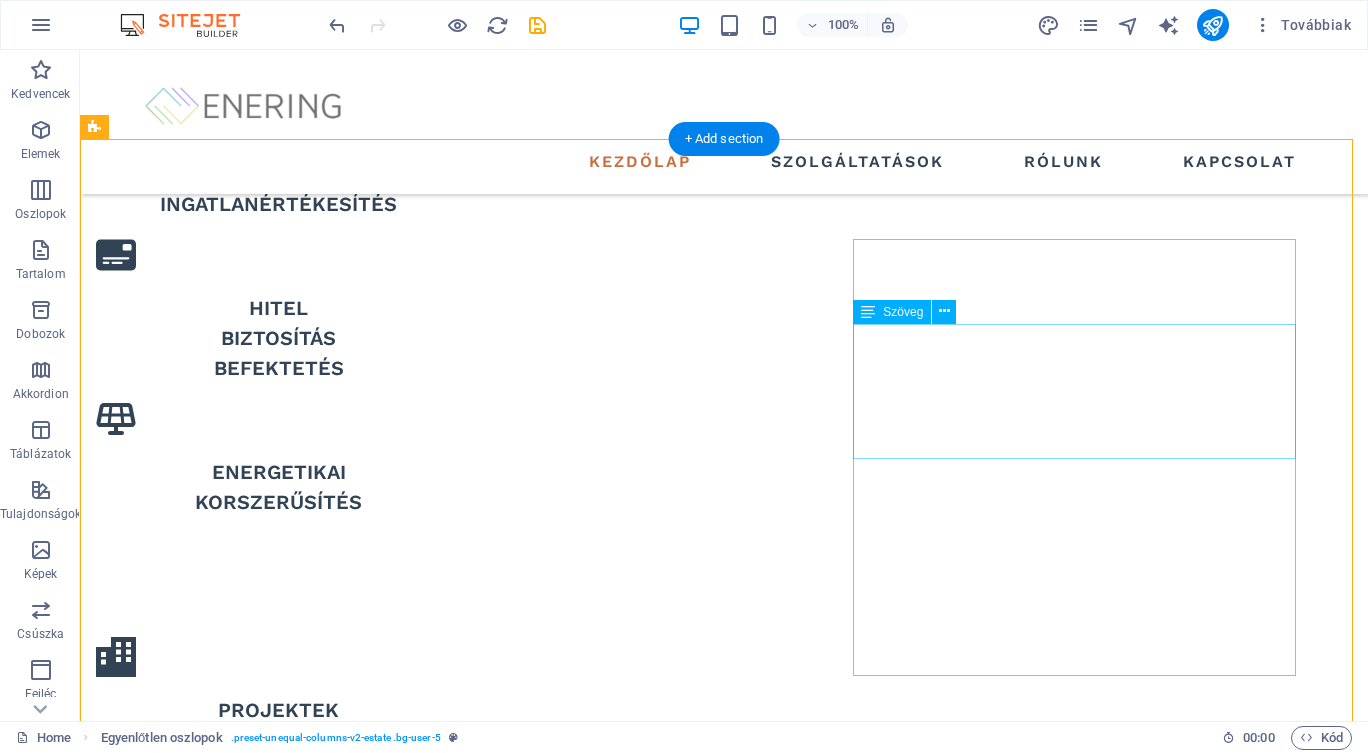 click on "At vero eos et accusamus et iusto odio dignissimos ducimus qui blanditiis praesentium voluptatum deleniti atque corrupti quos dolores et quas molestias excepturi sint occaecati cupiditate non provident." at bounding box center (676, 1911) 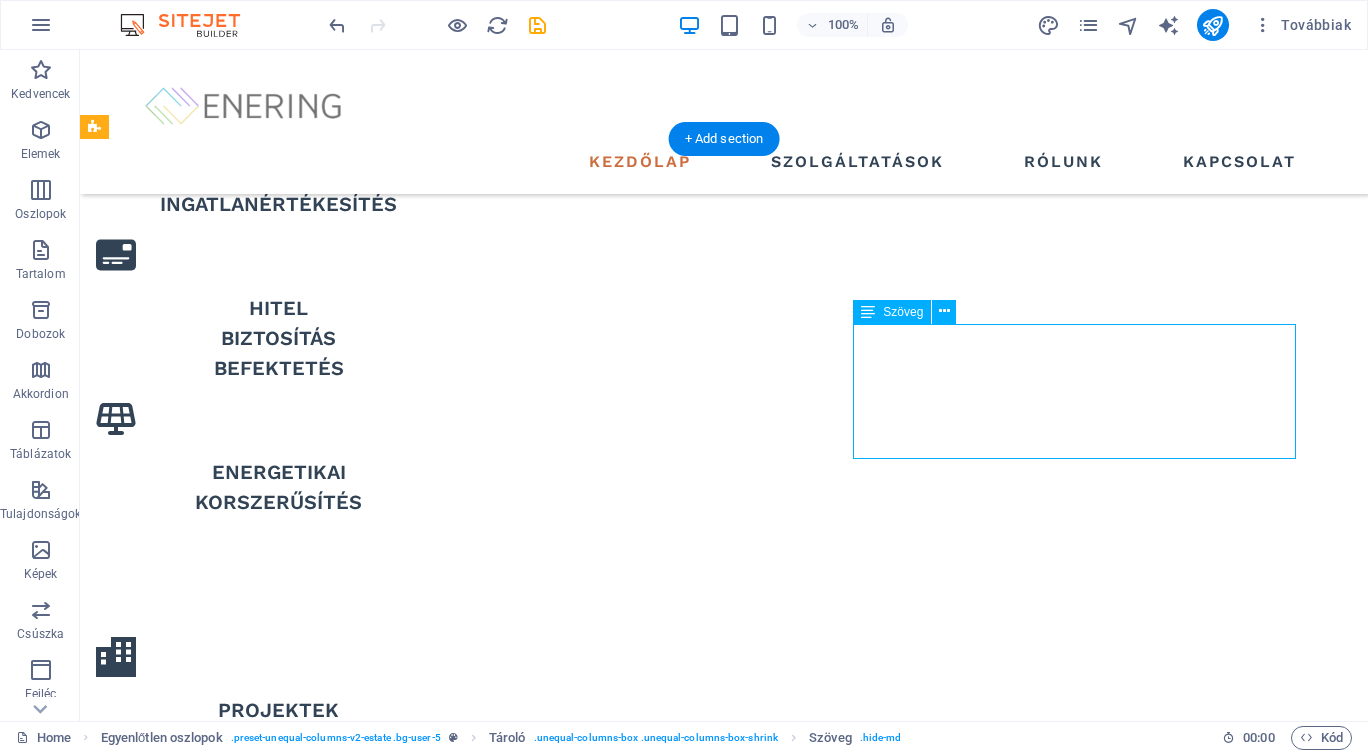 click on "At vero eos et accusamus et iusto odio dignissimos ducimus qui blanditiis praesentium voluptatum deleniti atque corrupti quos dolores et quas molestias excepturi sint occaecati cupiditate non provident." at bounding box center [676, 1911] 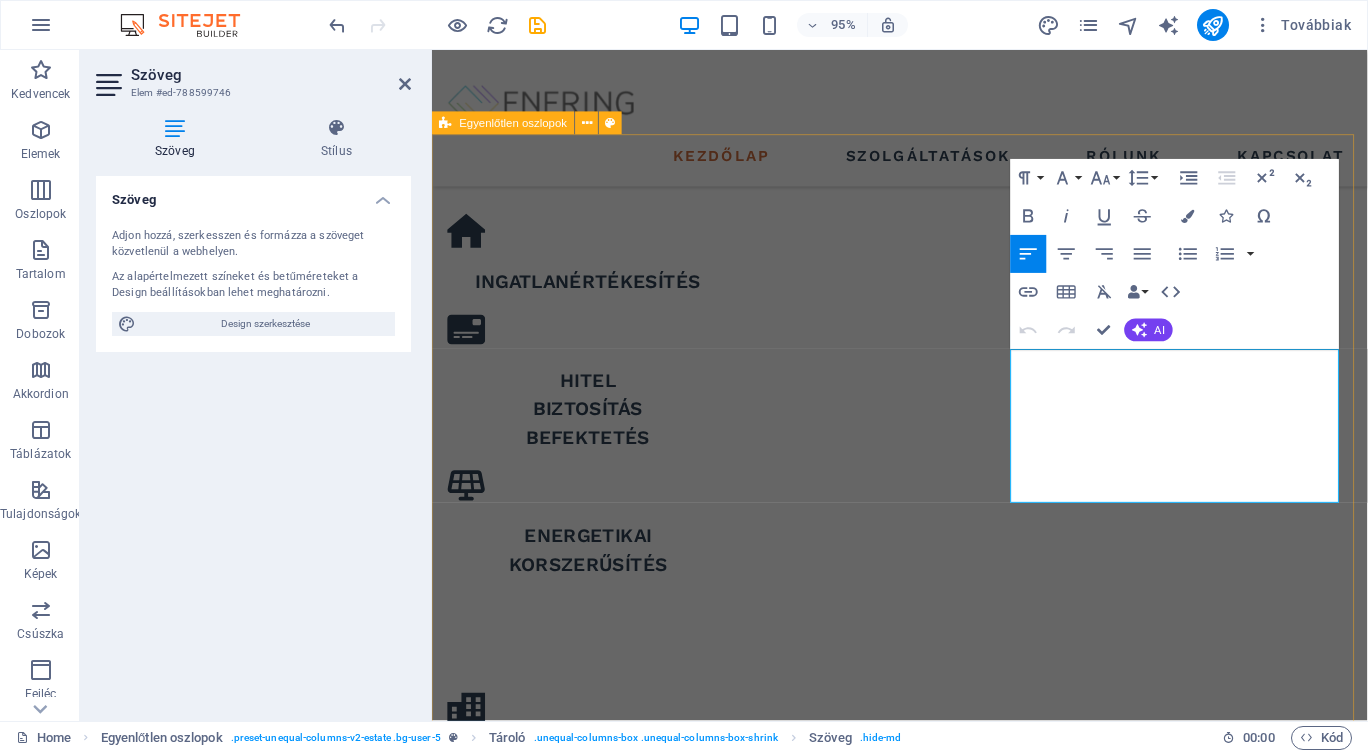 scroll, scrollTop: 1390, scrollLeft: 0, axis: vertical 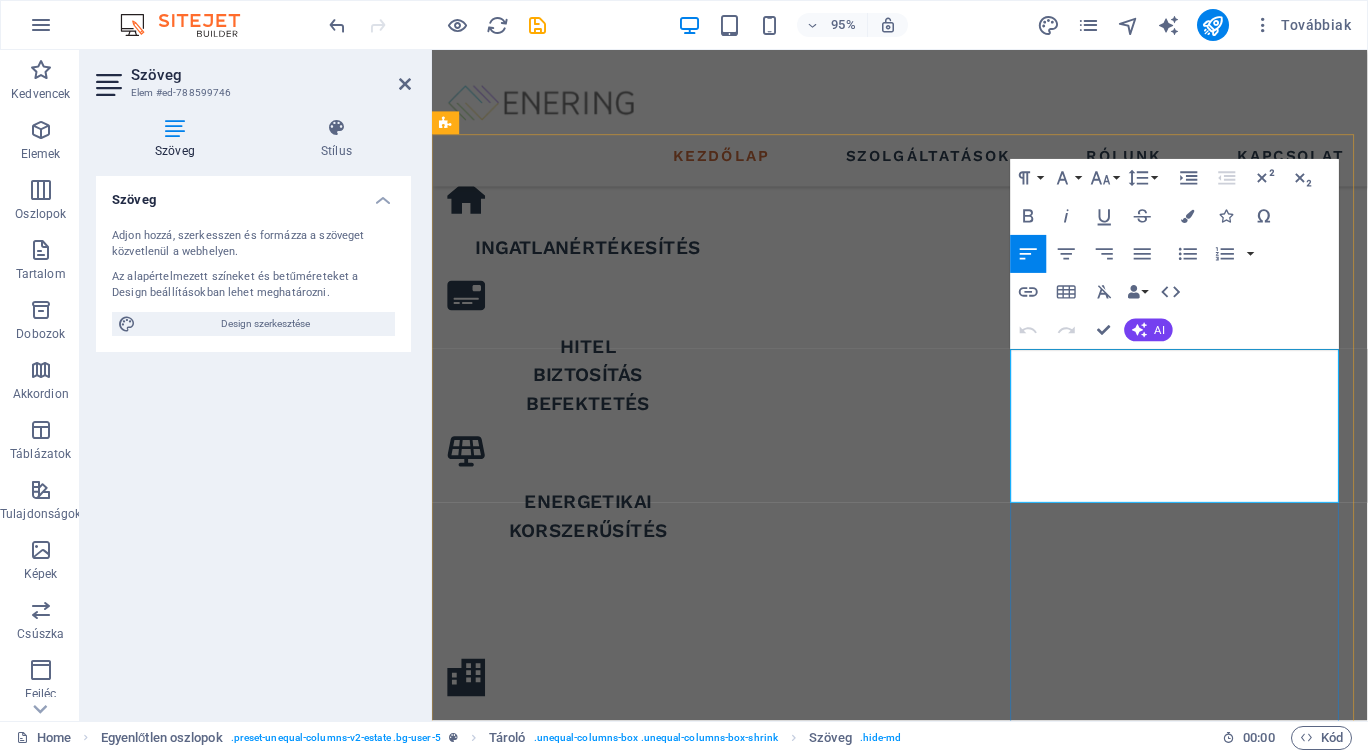 click on "At vero eos et accusamus et iusto odio dignissimos ducimus qui blanditiis praesentium voluptatum deleniti atque corrupti quos dolores et quas molestias excepturi sint occaecati cupiditate non provident." at bounding box center (924, 1965) 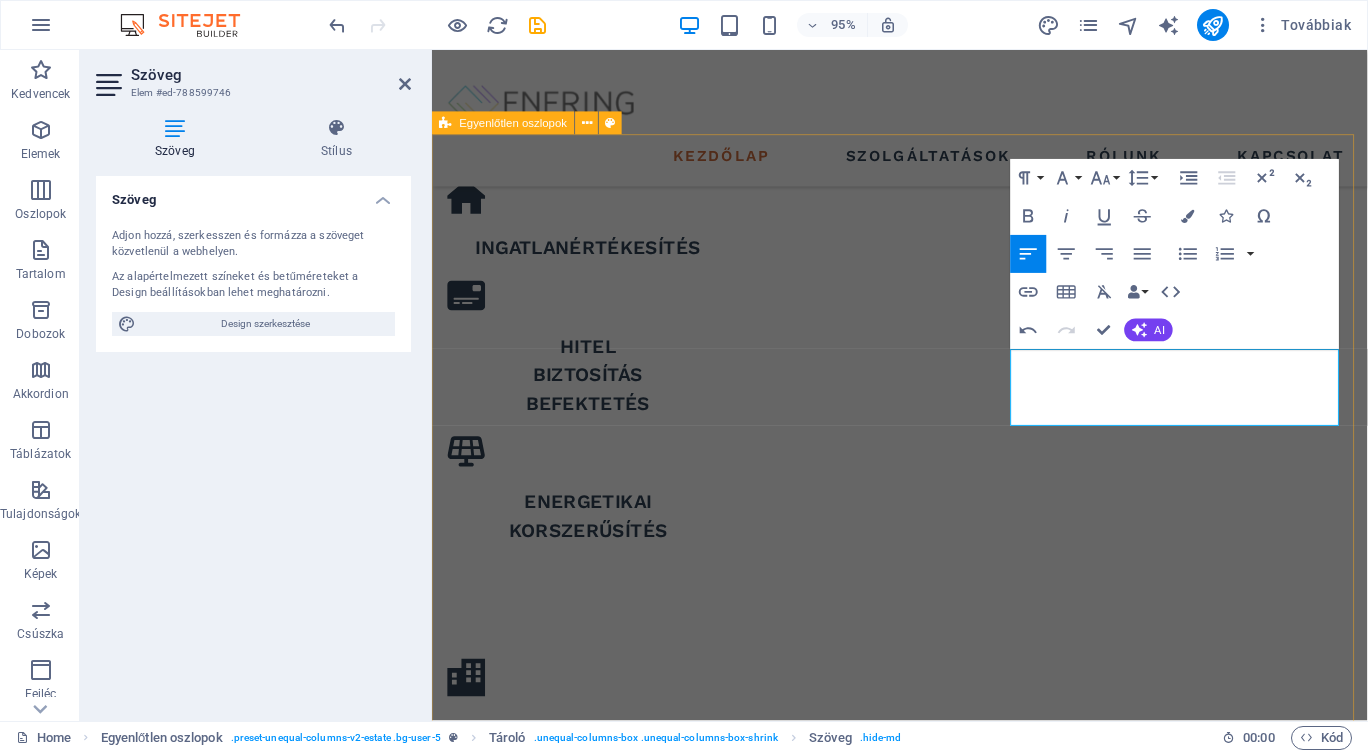 click on "GENERÁLKIVITELEZÉS what we are all about Ultragyorsan építhető könnyűszerkezetes készházak , ami a te elképzeléseid szerint kerül legyártásra. At vero eos et accusamus et iusto odio dignissimos ducimus qui blanditiis praesentium voluptatum deleniti atque corrupti quos dolores et quas molestias excepturi sint occaecati cupiditate non provident. GET STARTED" at bounding box center (924, 1659) 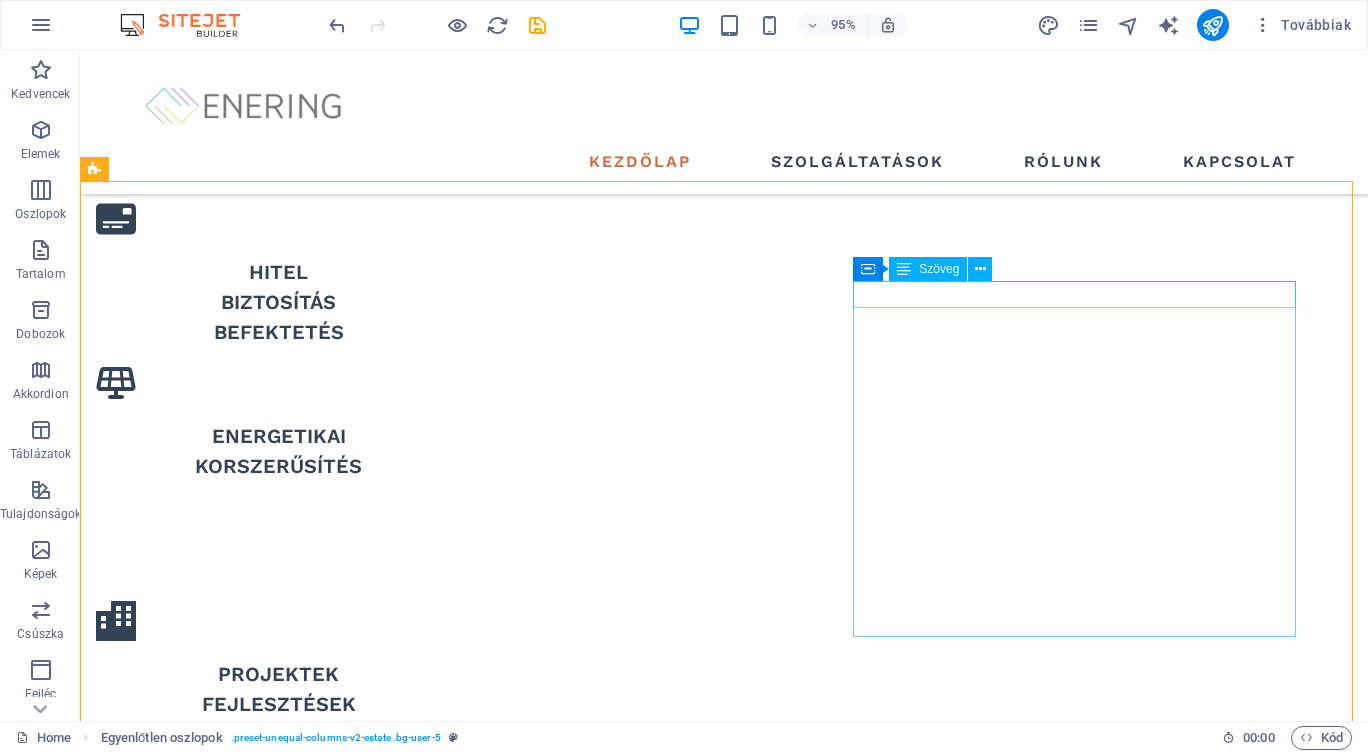 scroll, scrollTop: 1312, scrollLeft: 0, axis: vertical 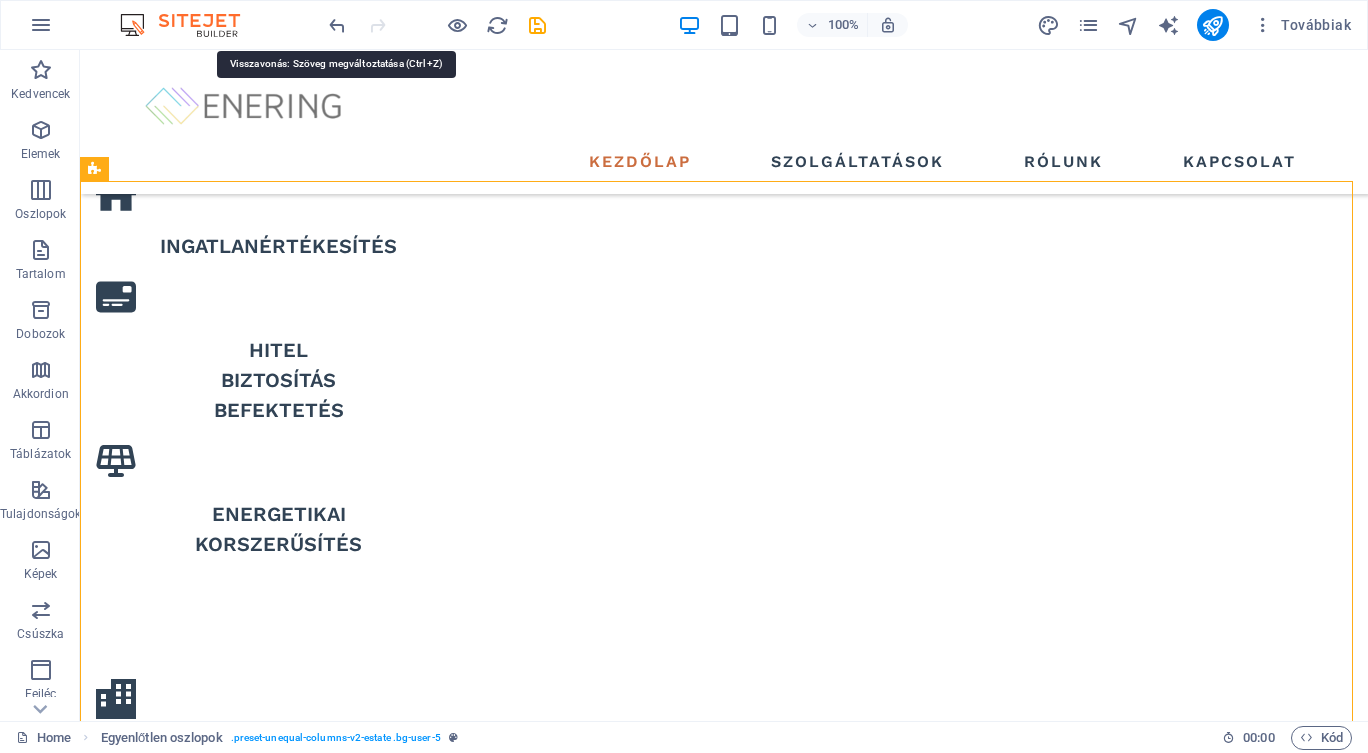 click at bounding box center [337, 25] 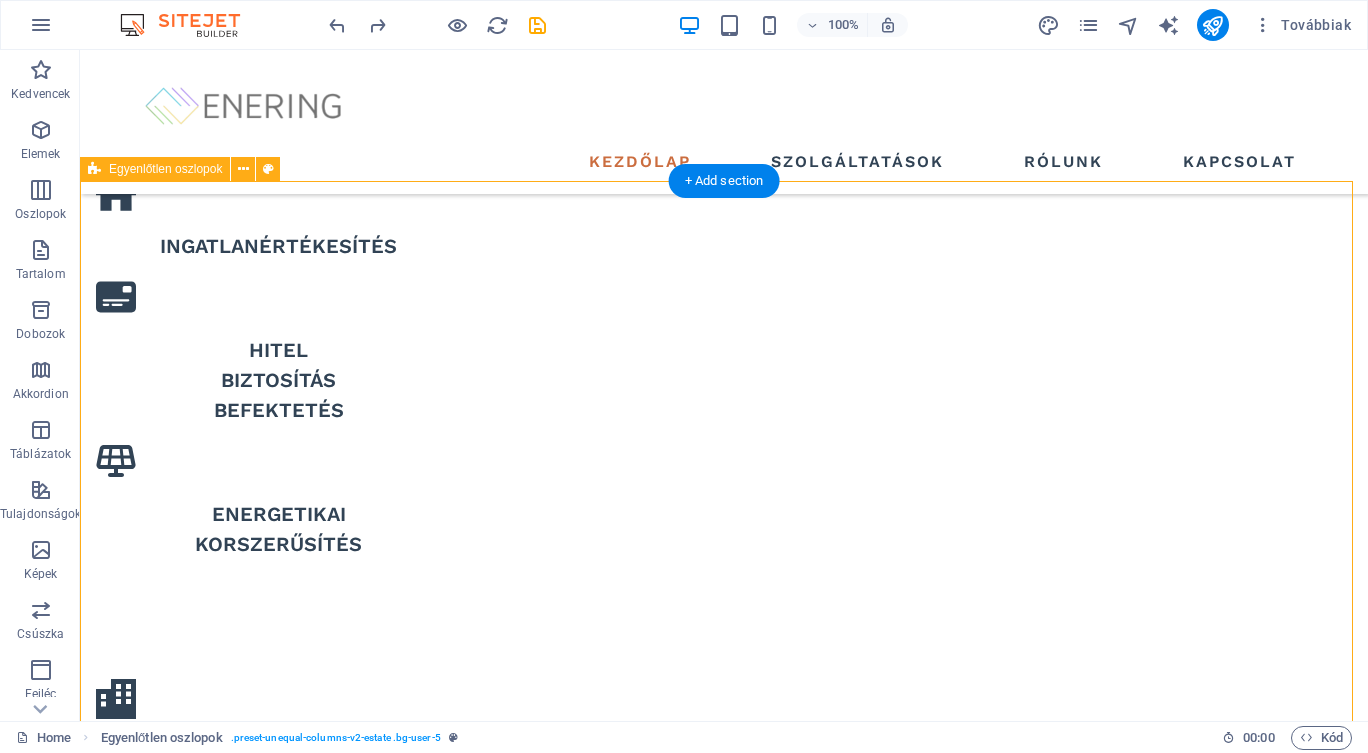 click on "GENERÁLKIVITELEZÉS what we are all about At vero eos et accusamus et iusto odio dignissimos ducimus qui blanditiis praesentium voluptatum deleniti atque corrupti quos dolores et quas molestias excepturi sint occaecati cupiditate non provident. At vero eos et accusamus et iusto odio dignissimos ducimus qui blanditiis praesentium voluptatum deleniti atque corrupti quos dolores et quas molestias excepturi sint occaecati cupiditate non provident. GET STARTED" at bounding box center [724, 1661] 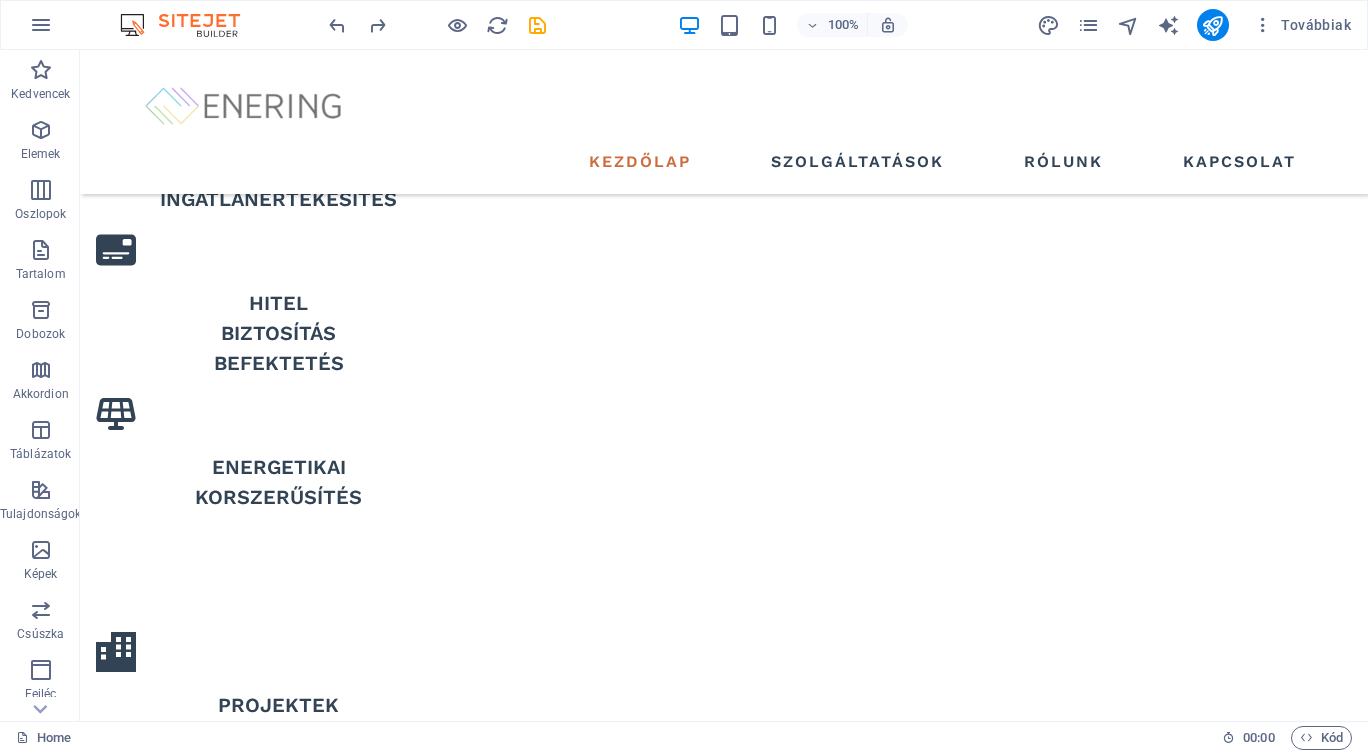 scroll, scrollTop: 1340, scrollLeft: 0, axis: vertical 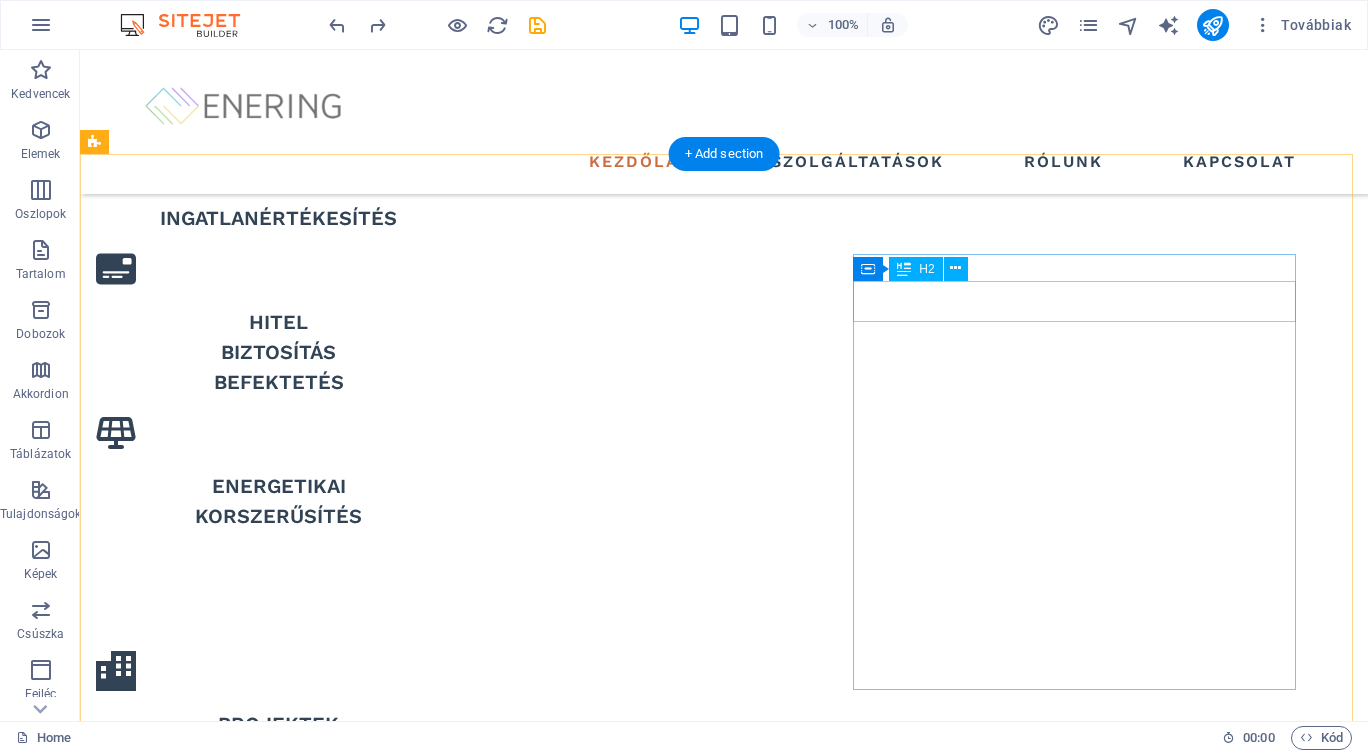 click on "what we are all about" at bounding box center [676, 1862] 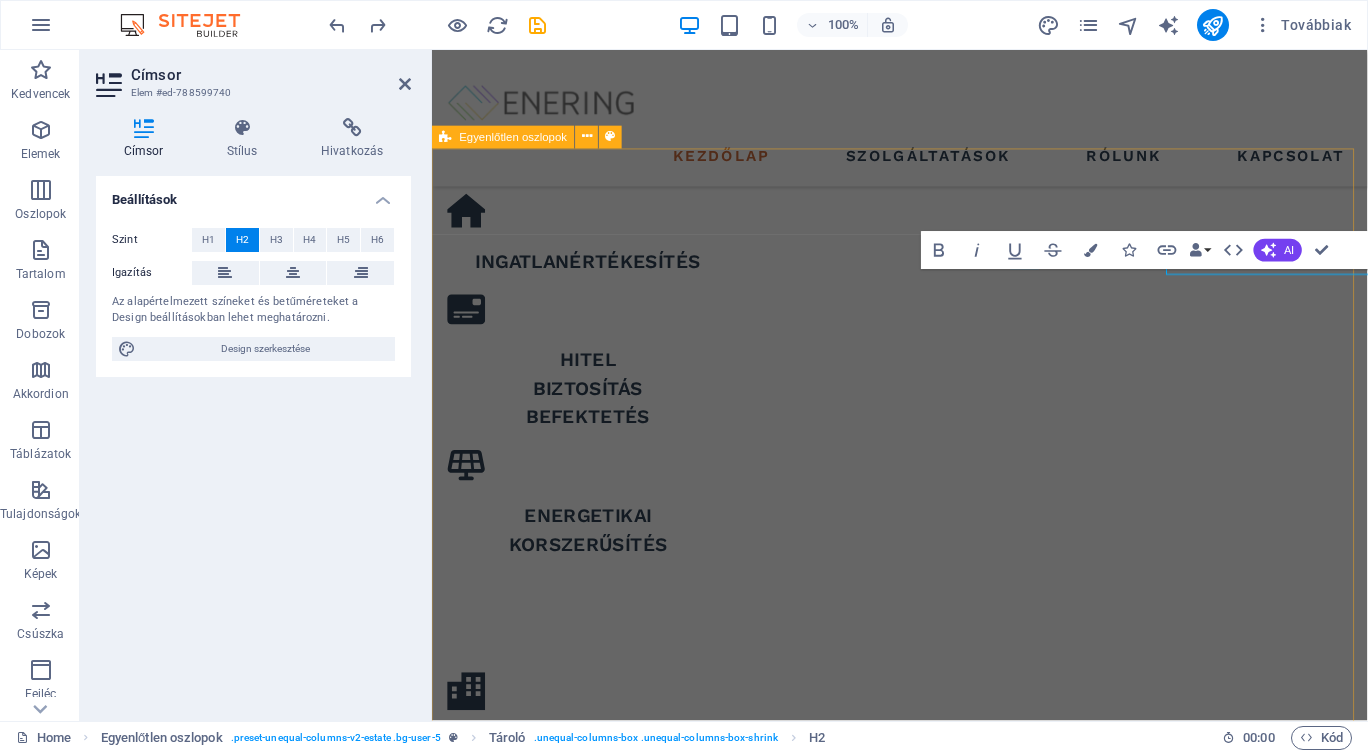 scroll, scrollTop: 1375, scrollLeft: 0, axis: vertical 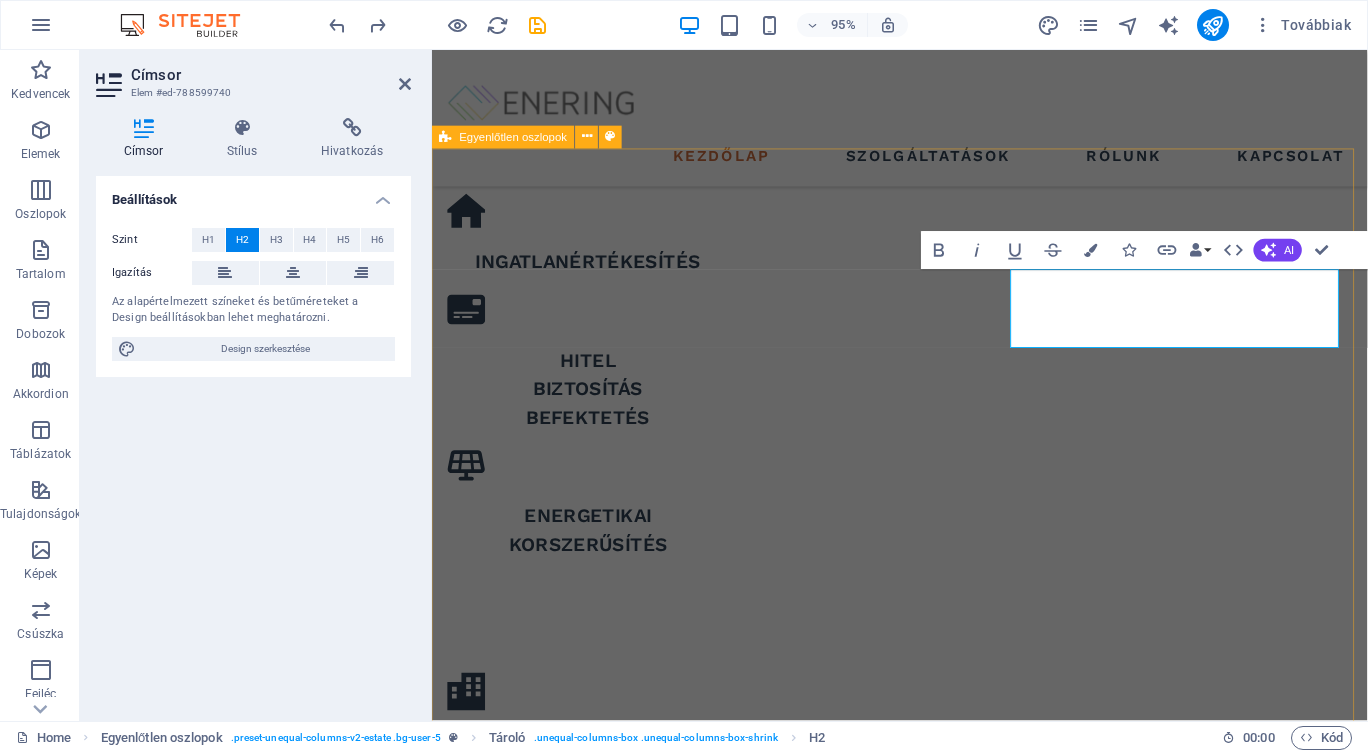 type 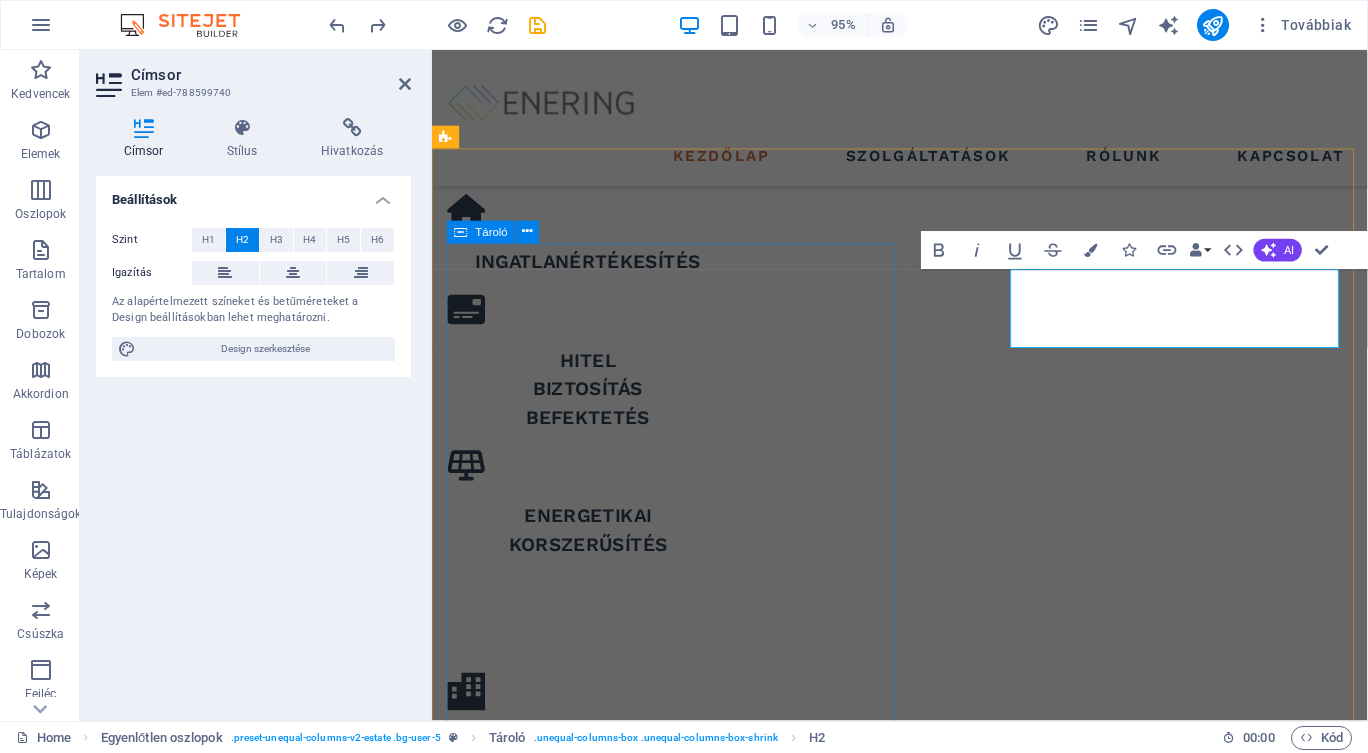 click at bounding box center [924, 1520] 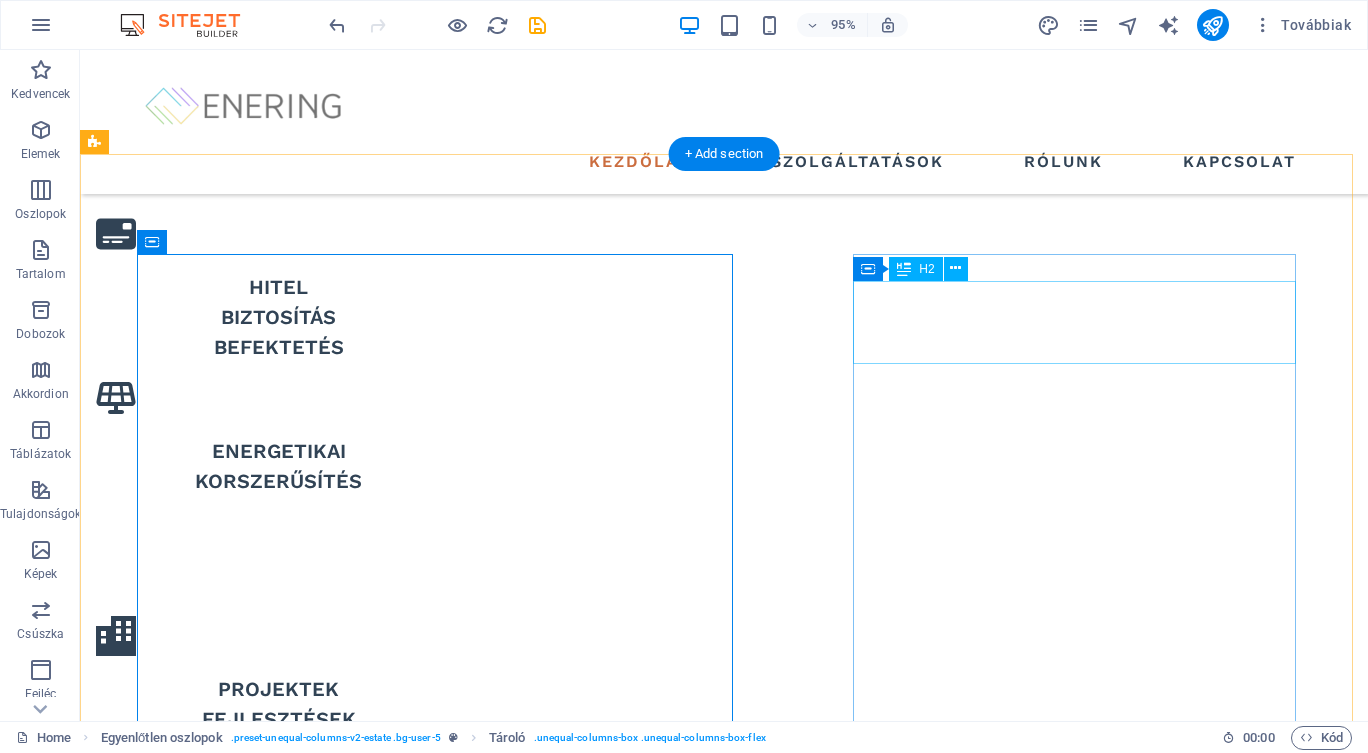 scroll, scrollTop: 1340, scrollLeft: 0, axis: vertical 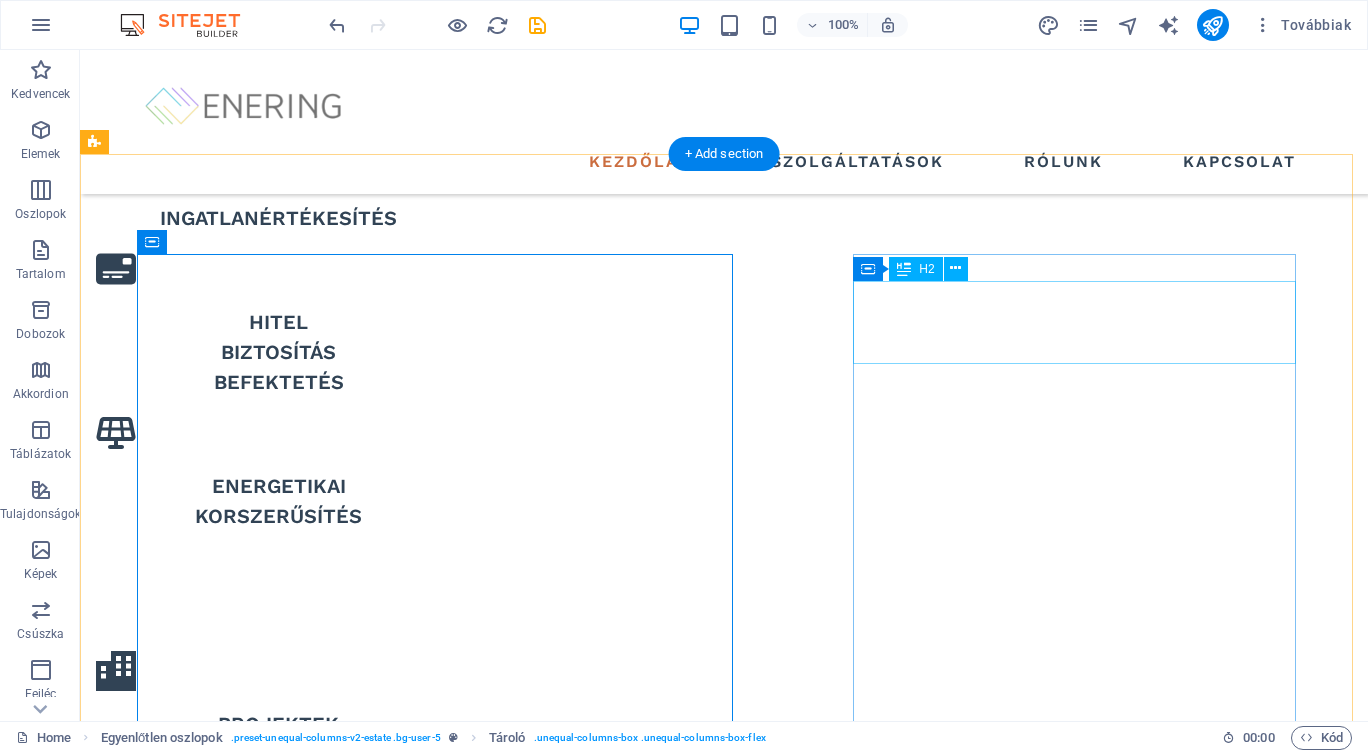 click on "ULTRAGYORSAN ÉPíTHETŐ KÉSZHÁZ" at bounding box center (676, 1862) 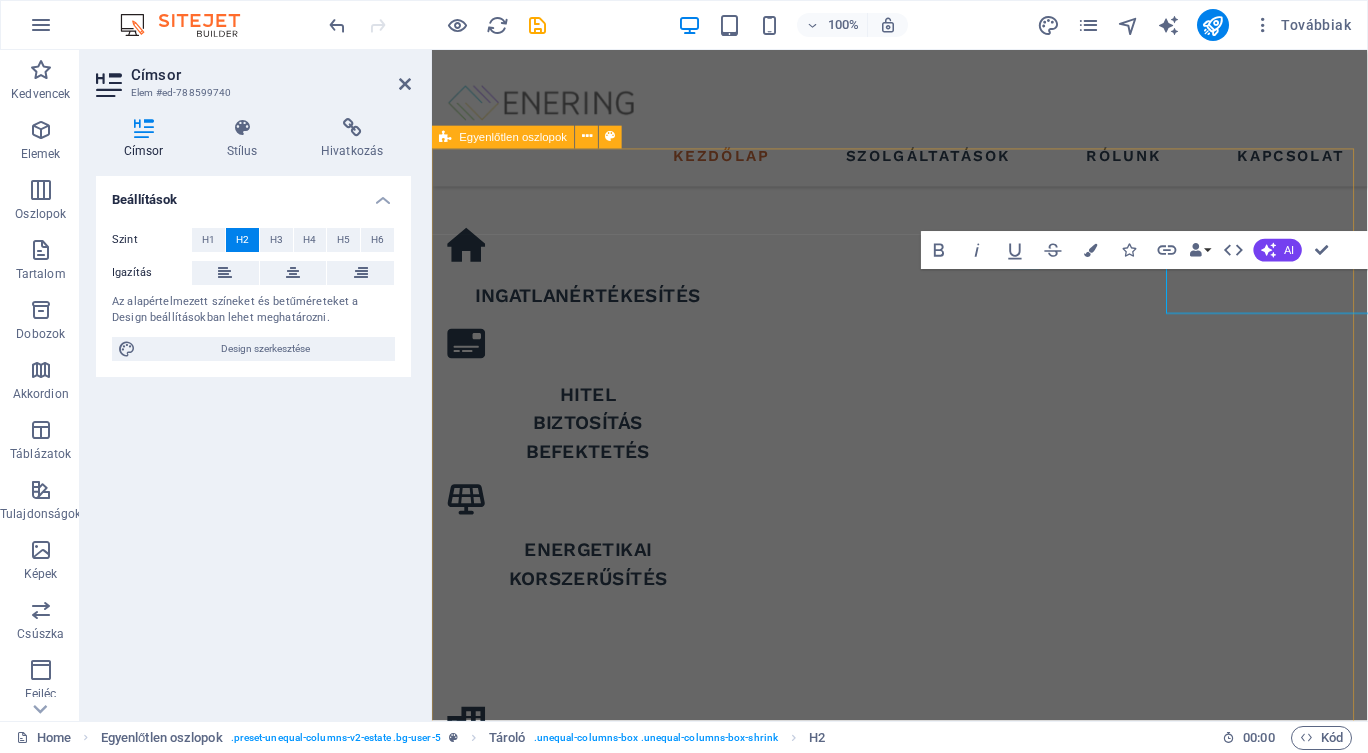 scroll, scrollTop: 1375, scrollLeft: 0, axis: vertical 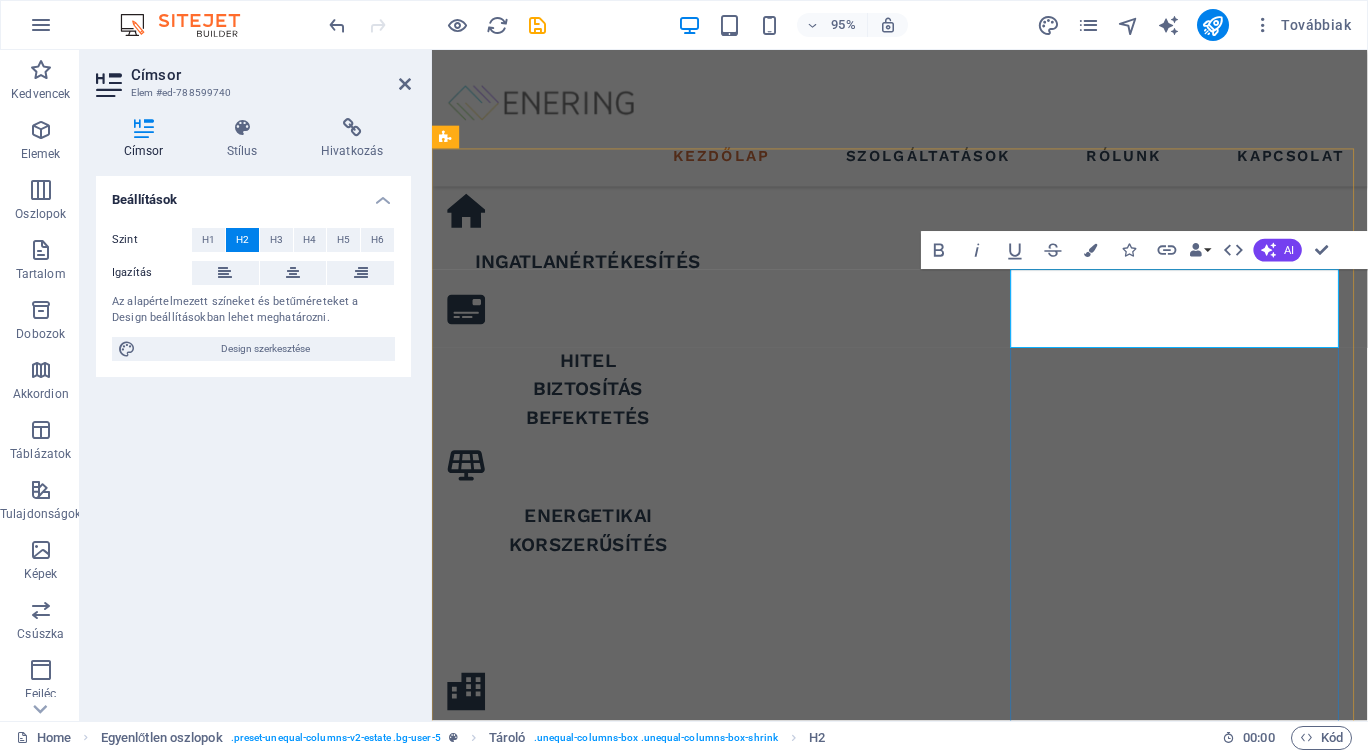 click on "ULTRAGYORSAN ÉPíTHETŐ KÉSZHÁZ" at bounding box center (924, 1917) 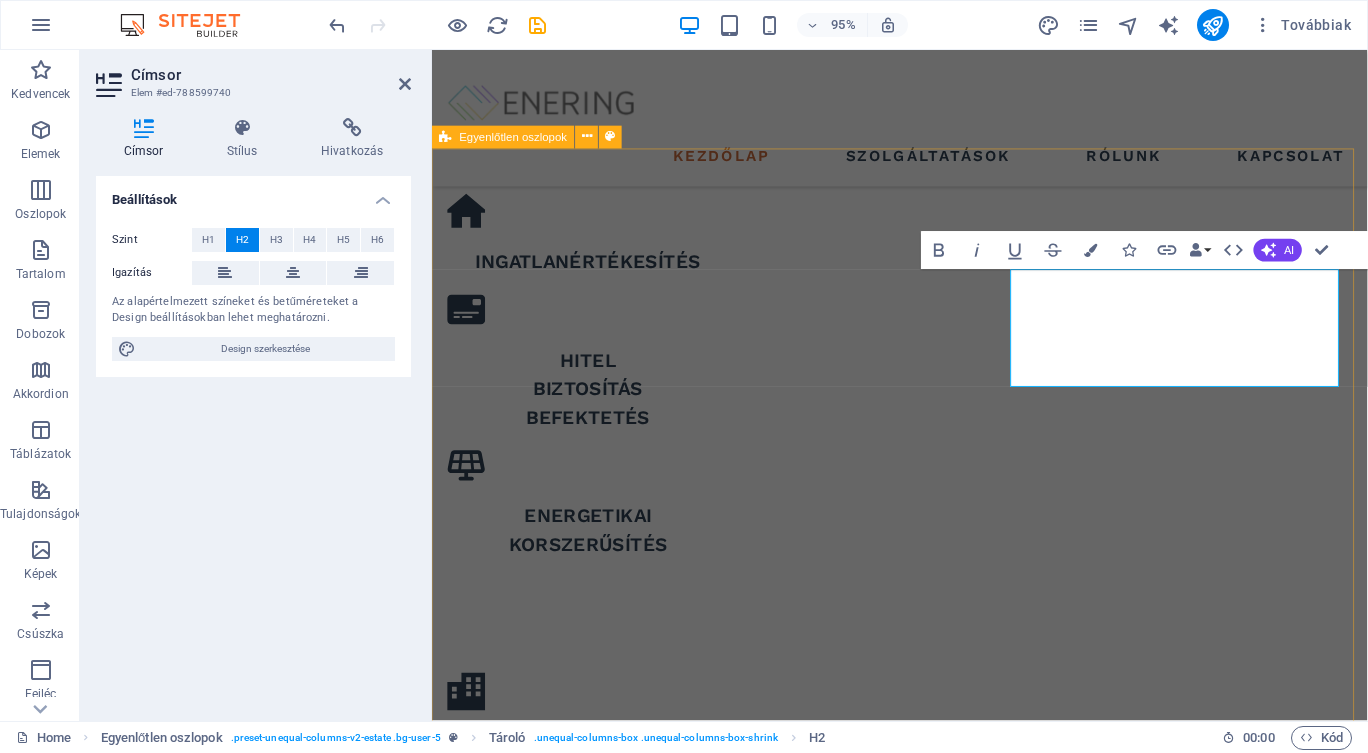 click on "GENERÁLKIVITELEZÉS ULTRAGYORSAN ÉPíTHETŐ KÉSZHÁZAK At vero eos et accusamus et iusto odio dignissimos ducimus qui blanditiis praesentium voluptatum deleniti atque corrupti quos dolores et quas molestias excepturi sint occaecati cupiditate non provident. At vero eos et accusamus et iusto odio dignissimos ducimus qui blanditiis praesentium voluptatum deleniti atque corrupti quos dolores et quas molestias excepturi sint occaecati cupiditate non provident. GET STARTED" at bounding box center (924, 1688) 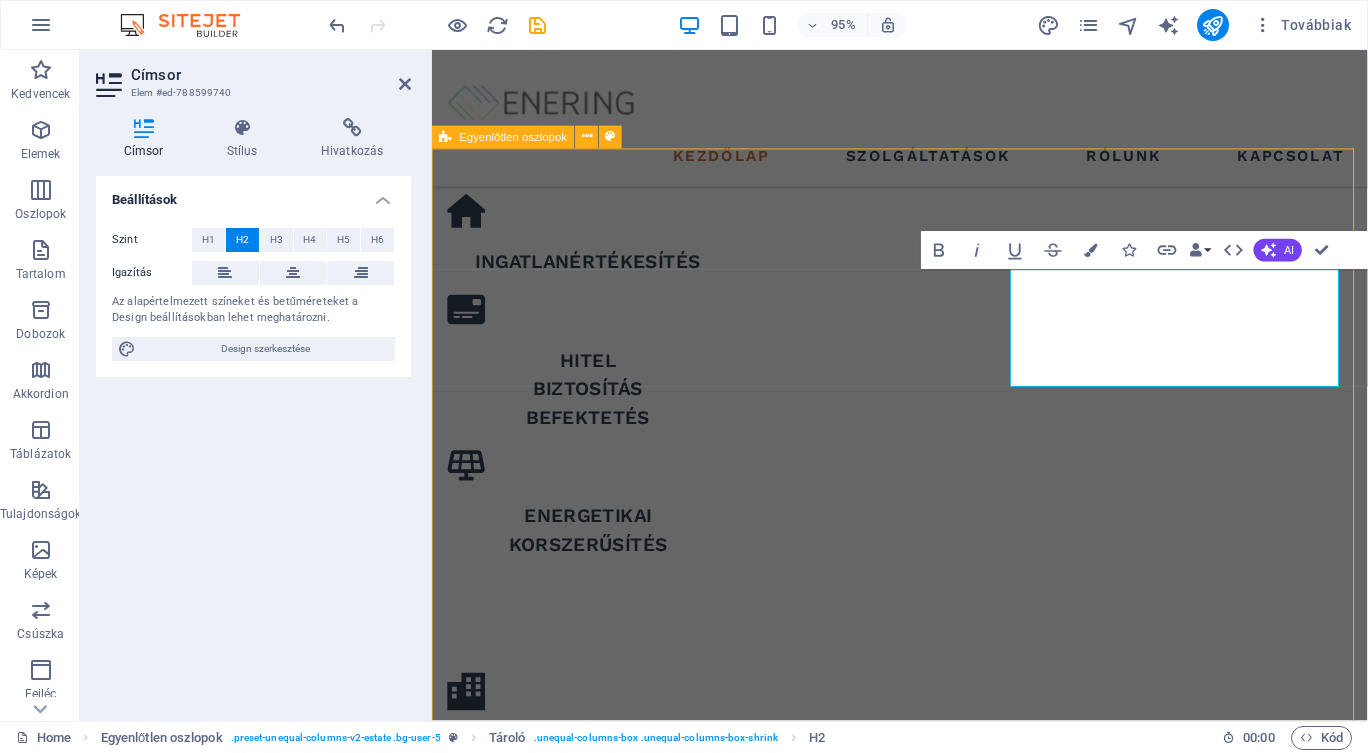 click on "GENERÁLKIVITELEZÉS ULTRAGYORSAN ÉPíTHETŐ KÉSZHÁZAK At vero eos et accusamus et iusto odio dignissimos ducimus qui blanditiis praesentium voluptatum deleniti atque corrupti quos dolores et quas molestias excepturi sint occaecati cupiditate non provident. At vero eos et accusamus et iusto odio dignissimos ducimus qui blanditiis praesentium voluptatum deleniti atque corrupti quos dolores et quas molestias excepturi sint occaecati cupiditate non provident. GET STARTED" at bounding box center [924, 1688] 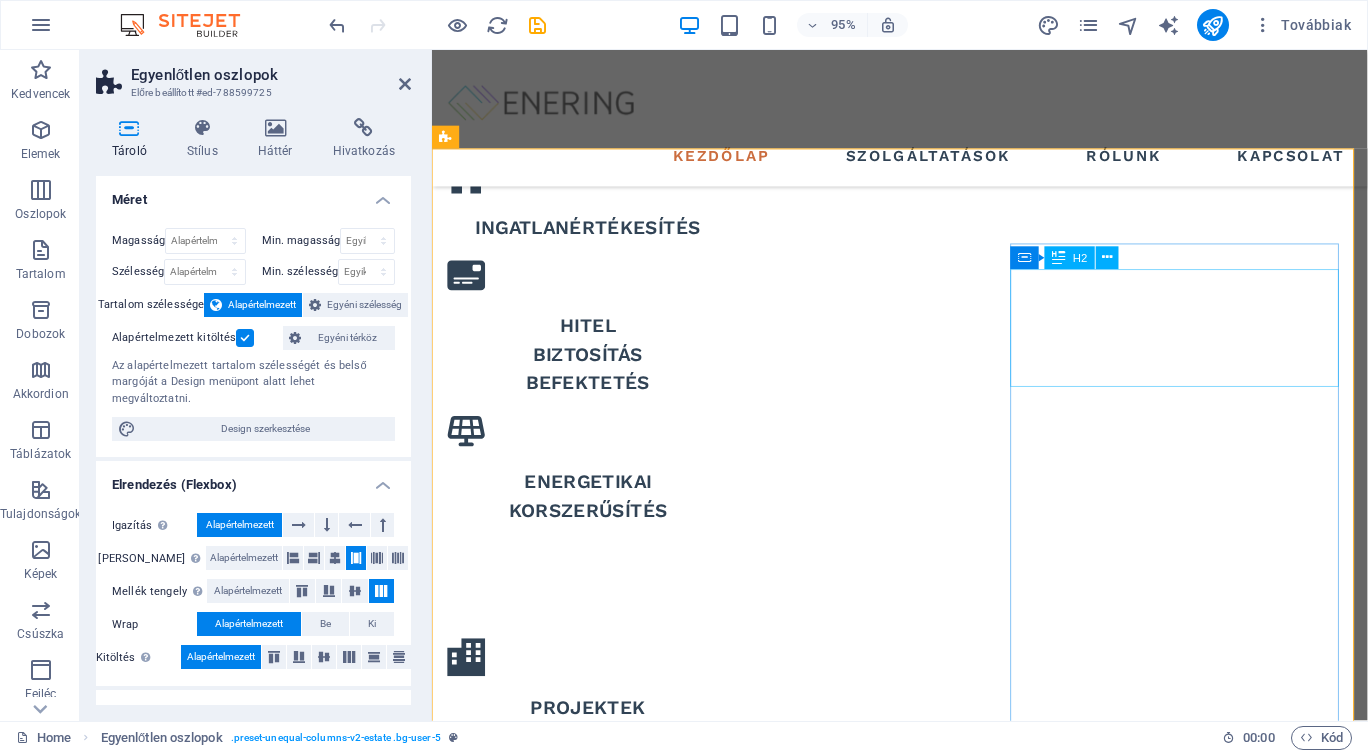 click on "ULTRAGYORSAN ÉPíTHETŐ KÉSZHÁZAK" at bounding box center (924, 1881) 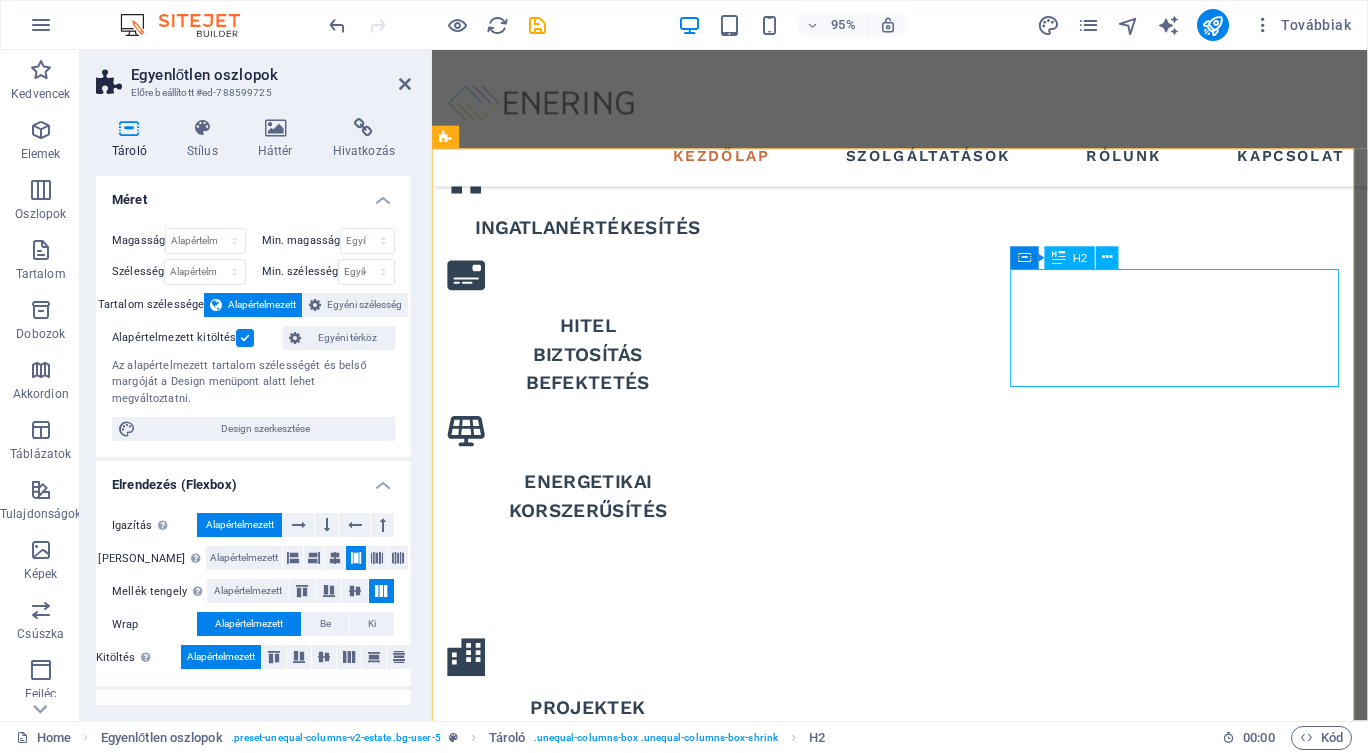 click on "ULTRAGYORSAN ÉPíTHETŐ KÉSZHÁZAK" at bounding box center (924, 1881) 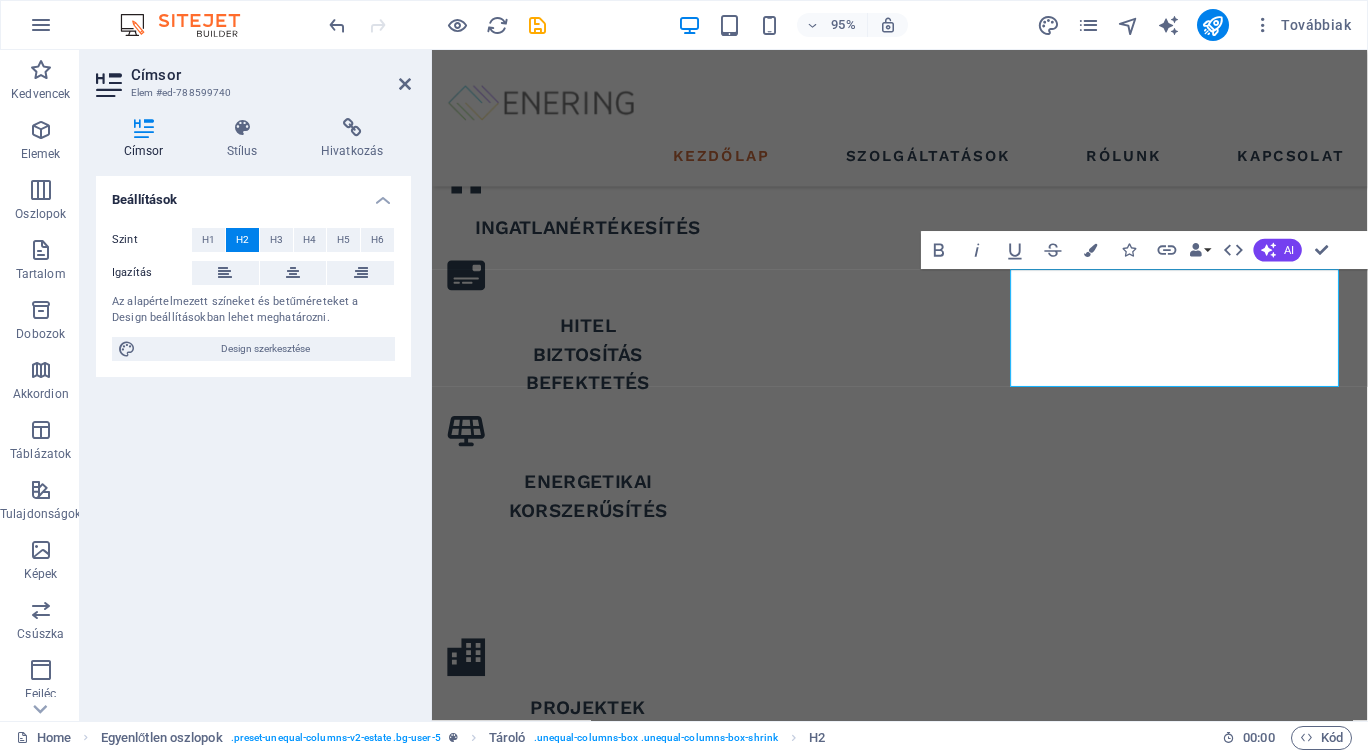 click on "H1" at bounding box center [208, 240] 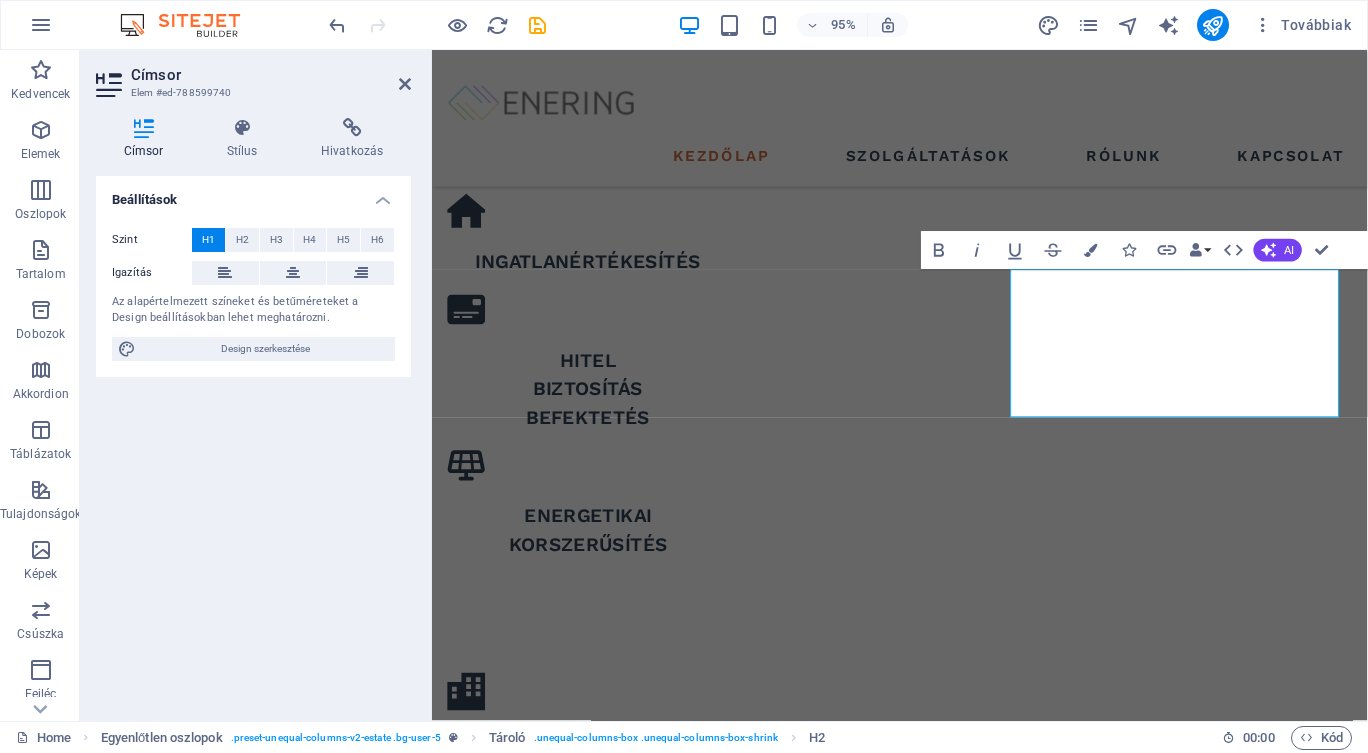 click on "H3" at bounding box center (276, 240) 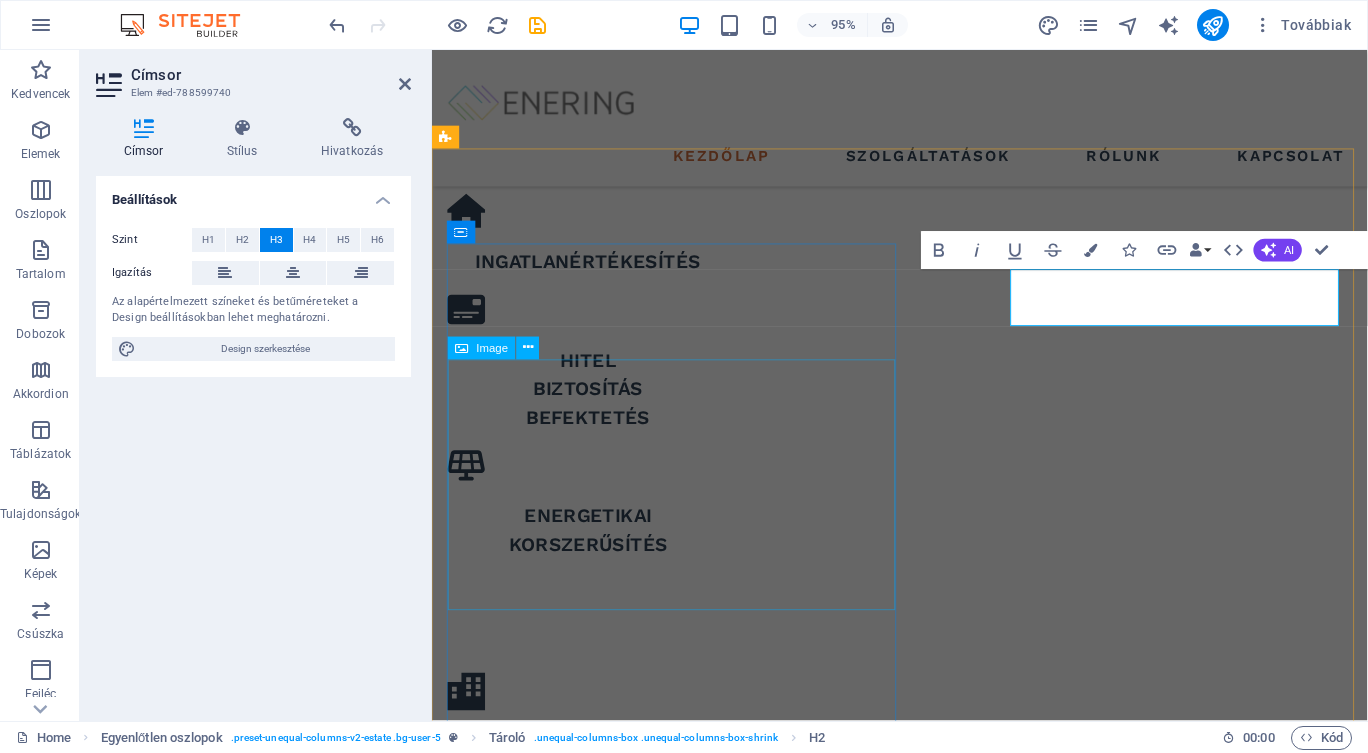click at bounding box center (924, 1520) 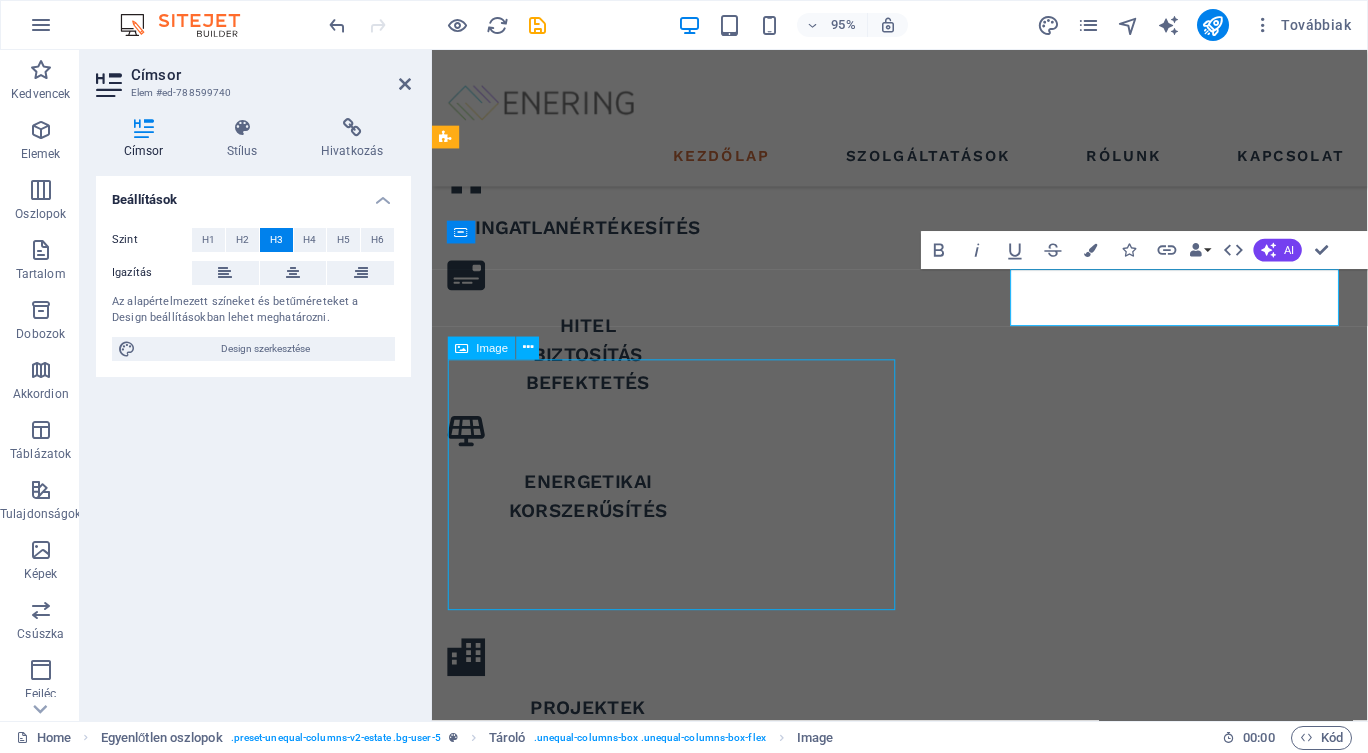 scroll, scrollTop: 1340, scrollLeft: 0, axis: vertical 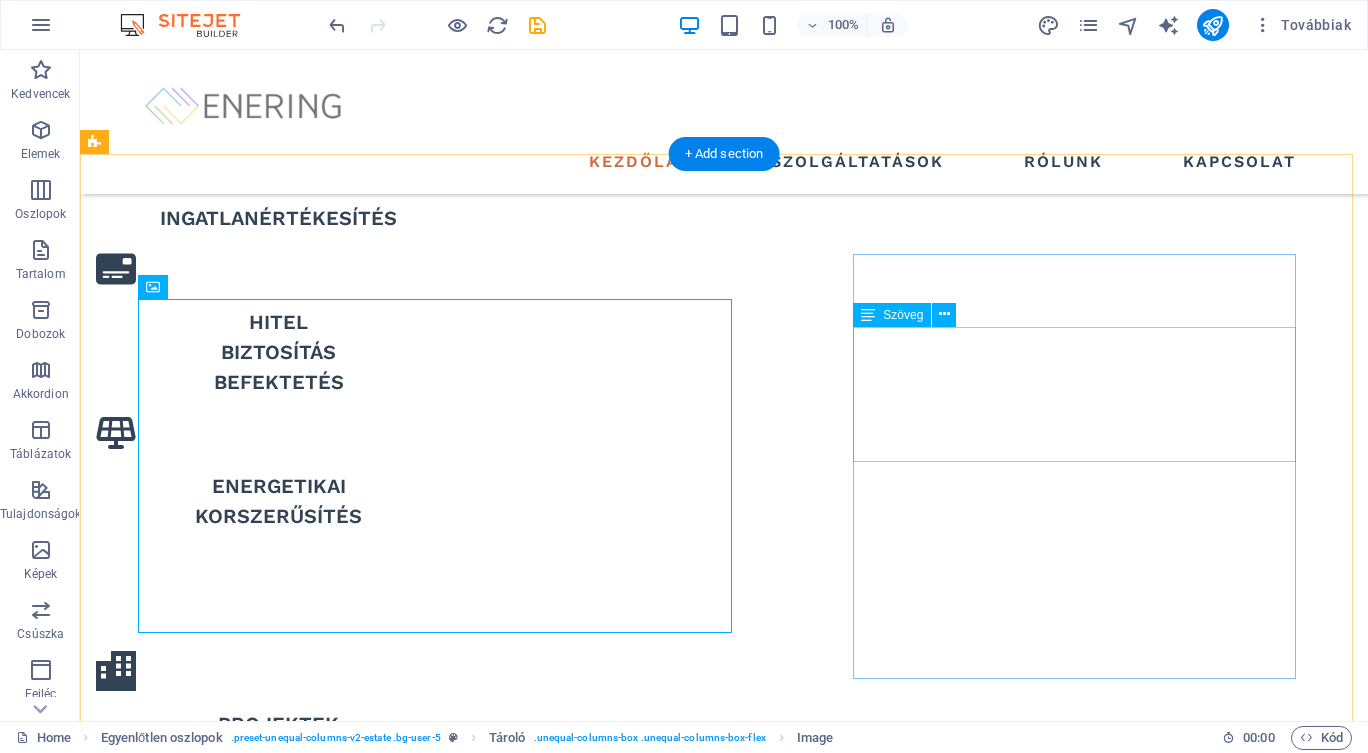 click on "At vero eos et accusamus et iusto odio dignissimos ducimus qui blanditiis praesentium voluptatum deleniti atque corrupti quos dolores et quas molestias excepturi sint occaecati cupiditate non provident." at bounding box center (676, 1914) 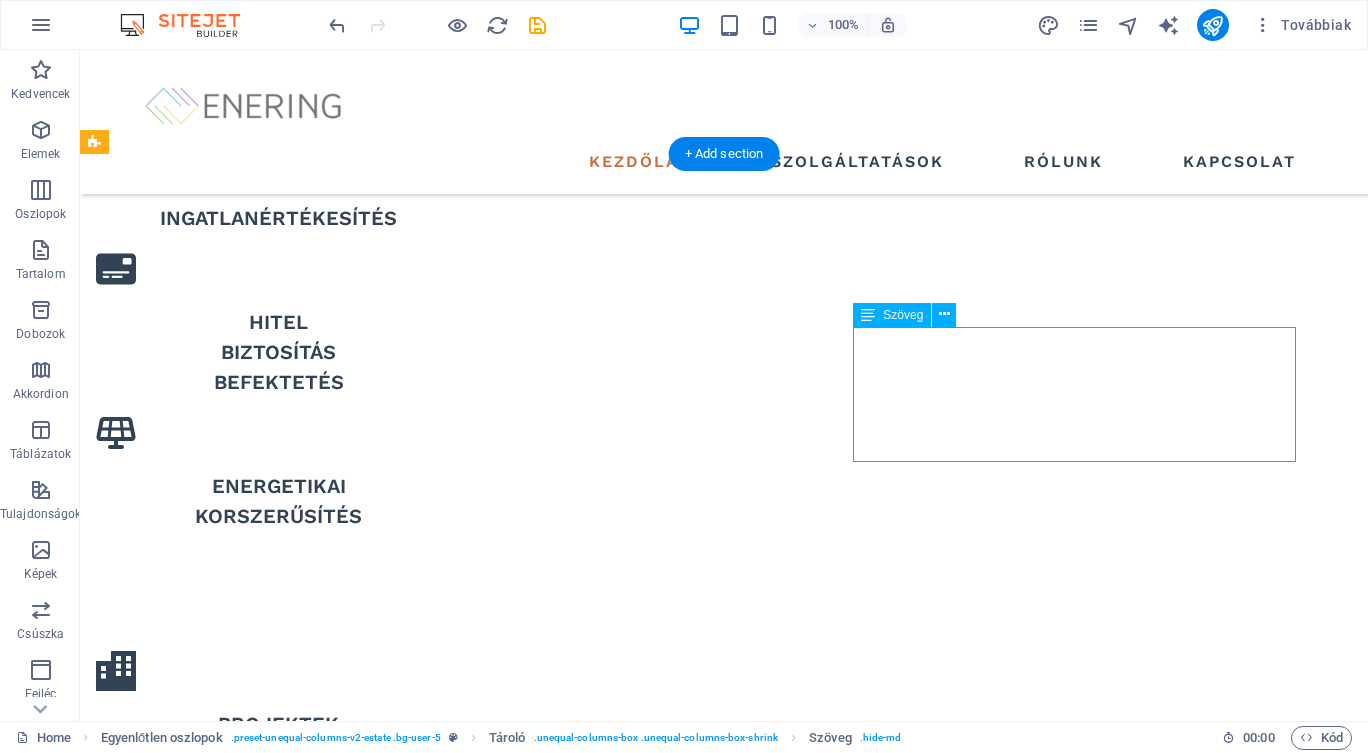 click on "At vero eos et accusamus et iusto odio dignissimos ducimus qui blanditiis praesentium voluptatum deleniti atque corrupti quos dolores et quas molestias excepturi sint occaecati cupiditate non provident." at bounding box center (676, 1914) 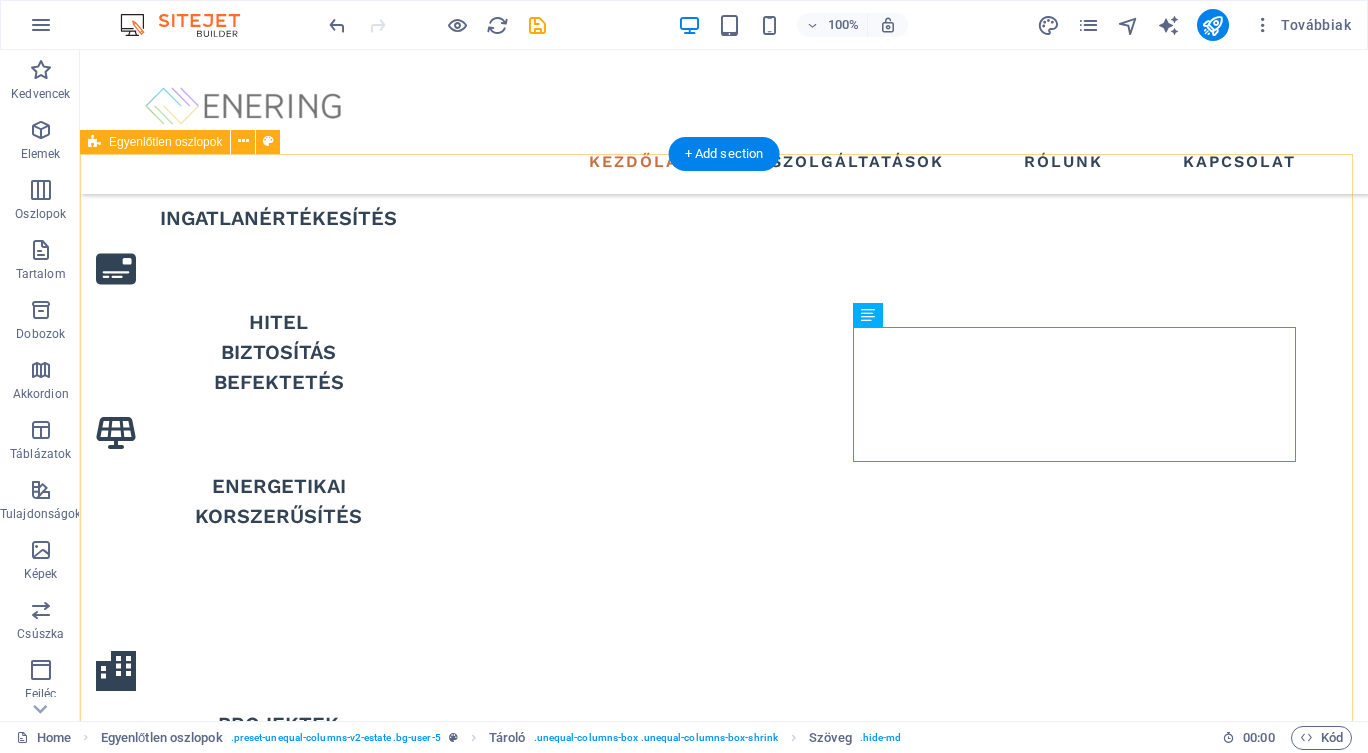 click on "GENERÁLKIVITELEZÉS ULTRAGYORSAN ÉPíTHETŐ KÉSZHÁZAK At vero eos et accusamus et iusto odio dignissimos ducimus qui blanditiis praesentium voluptatum deleniti atque corrupti quos dolores et quas molestias excepturi sint occaecati cupiditate non provident. At vero eos et accusamus et iusto odio dignissimos ducimus qui blanditiis praesentium voluptatum deleniti atque corrupti quos dolores et quas molestias excepturi sint occaecati cupiditate non provident. GET STARTED" at bounding box center (724, 1627) 